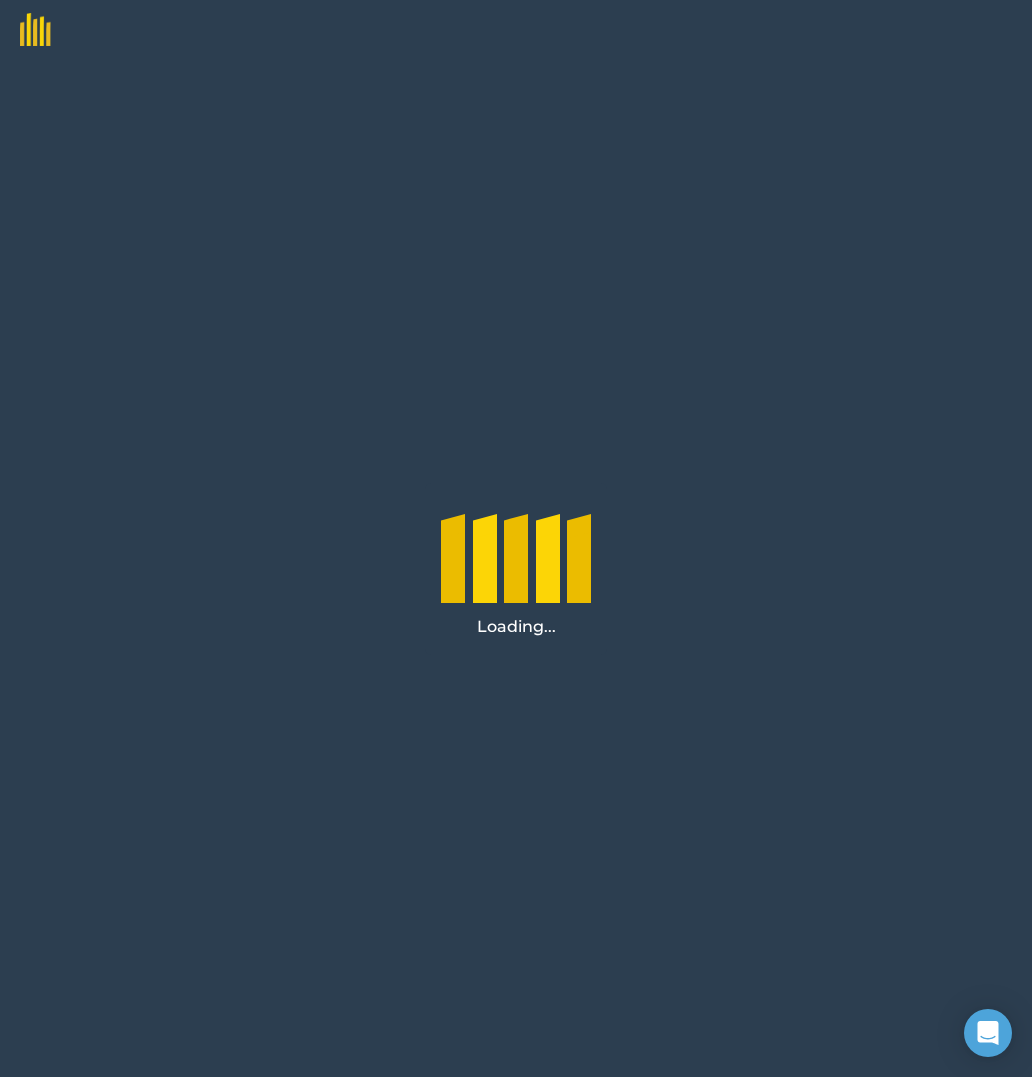 scroll, scrollTop: 0, scrollLeft: 0, axis: both 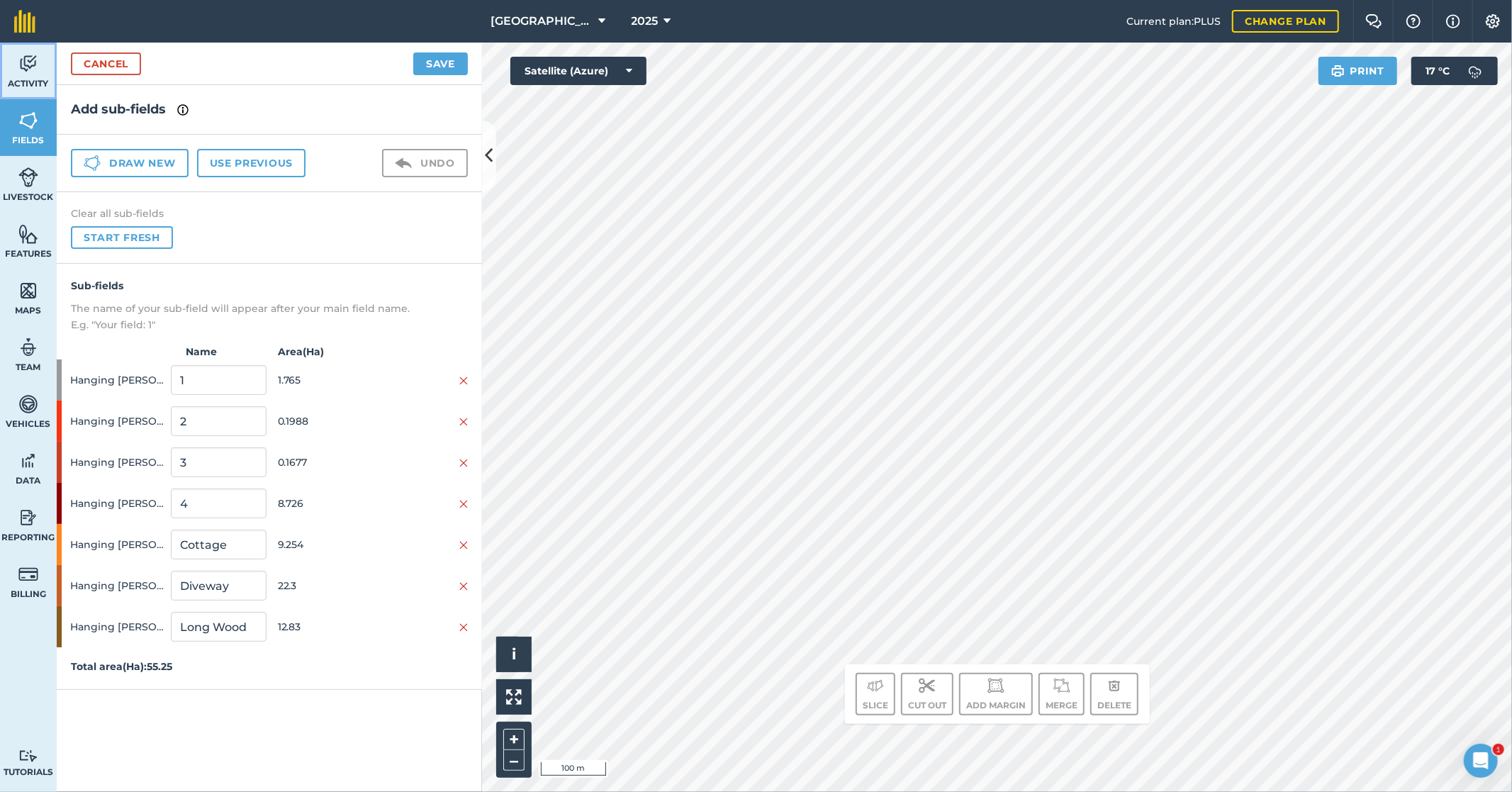 click on "Activity" at bounding box center (28, 84) 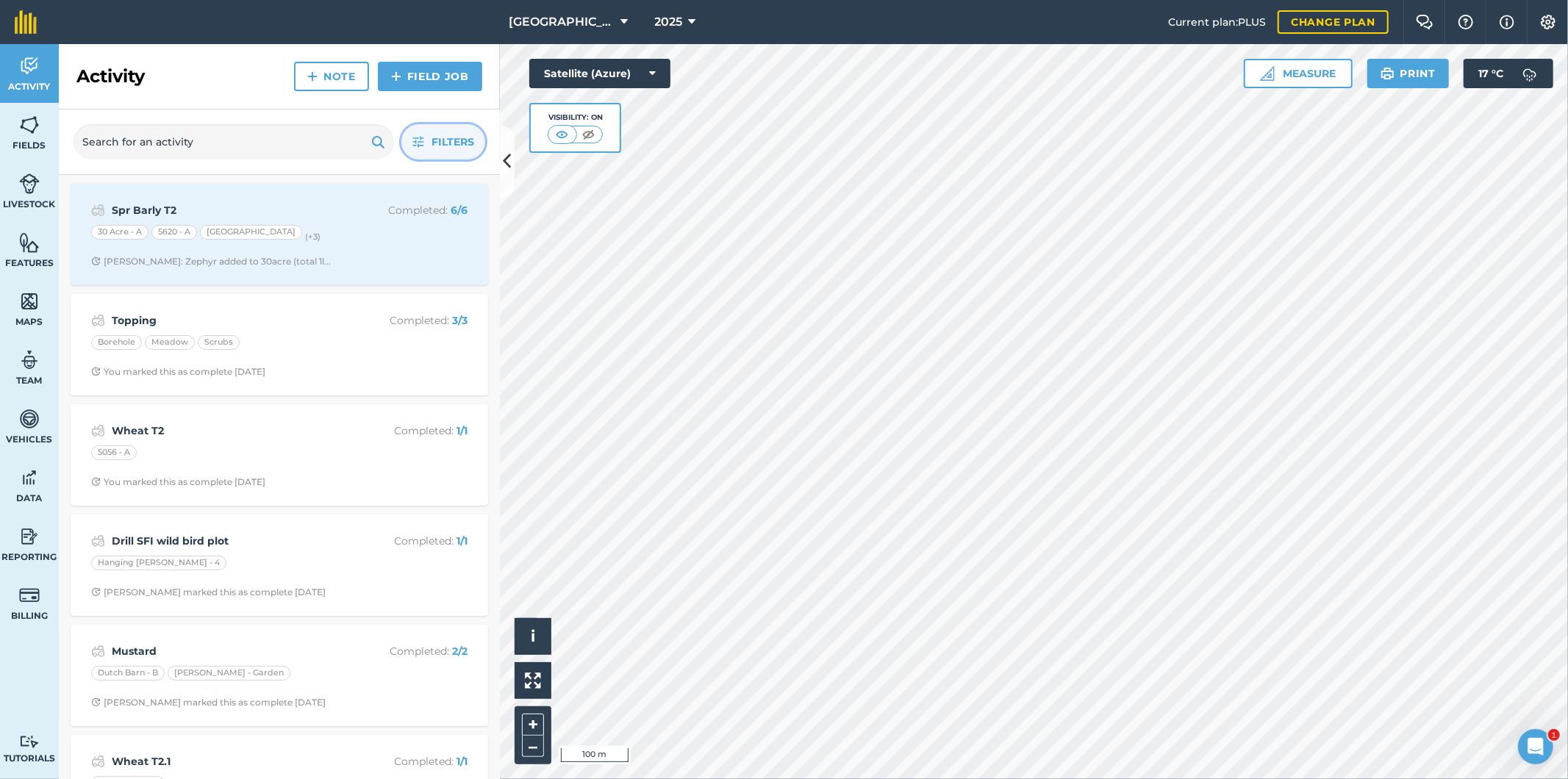 click on "Filters" at bounding box center [443, 142] 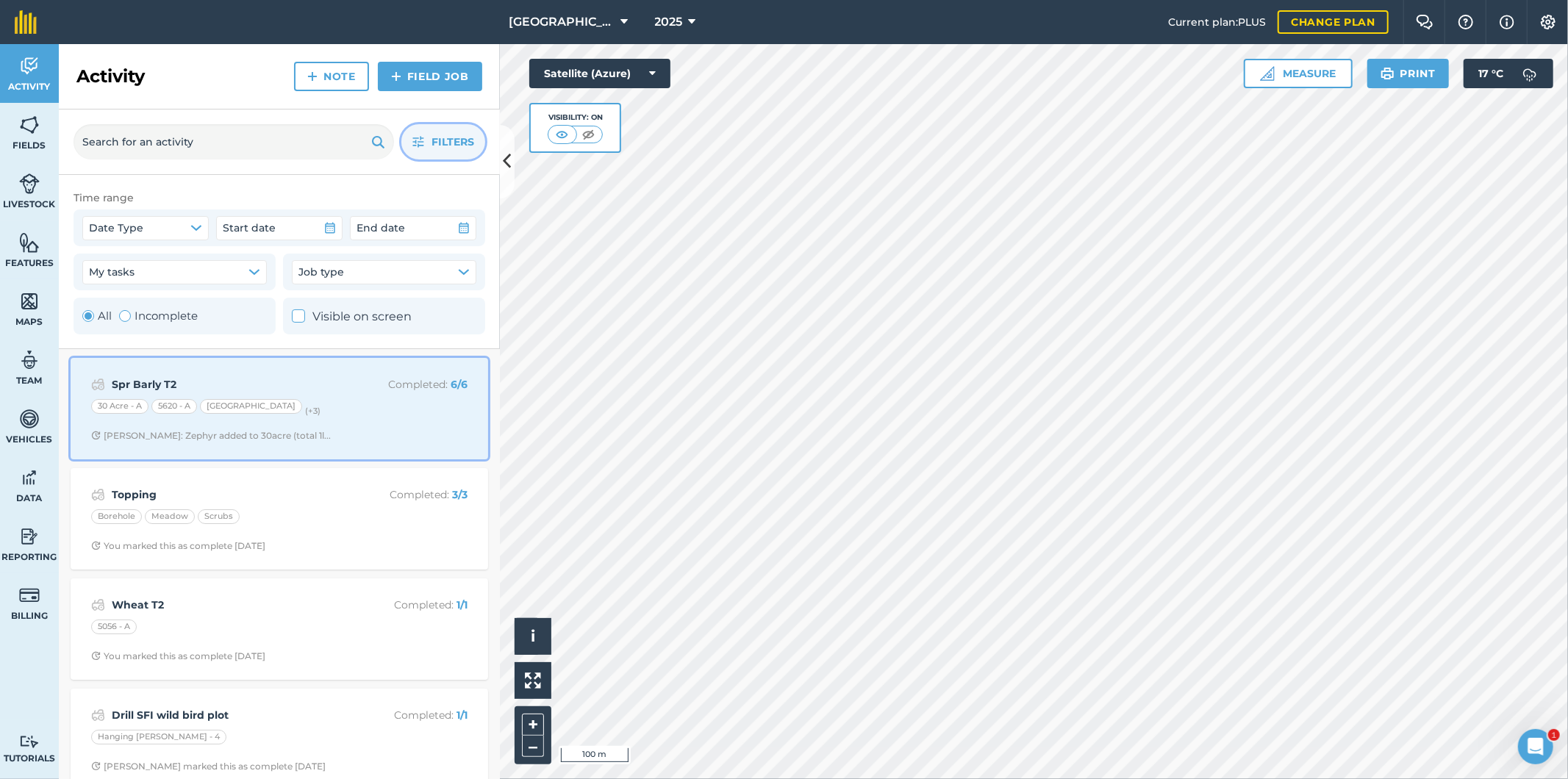 click on "30 Acre - A 5620 - A Barn Field (+ 3 )" at bounding box center (279, 409) 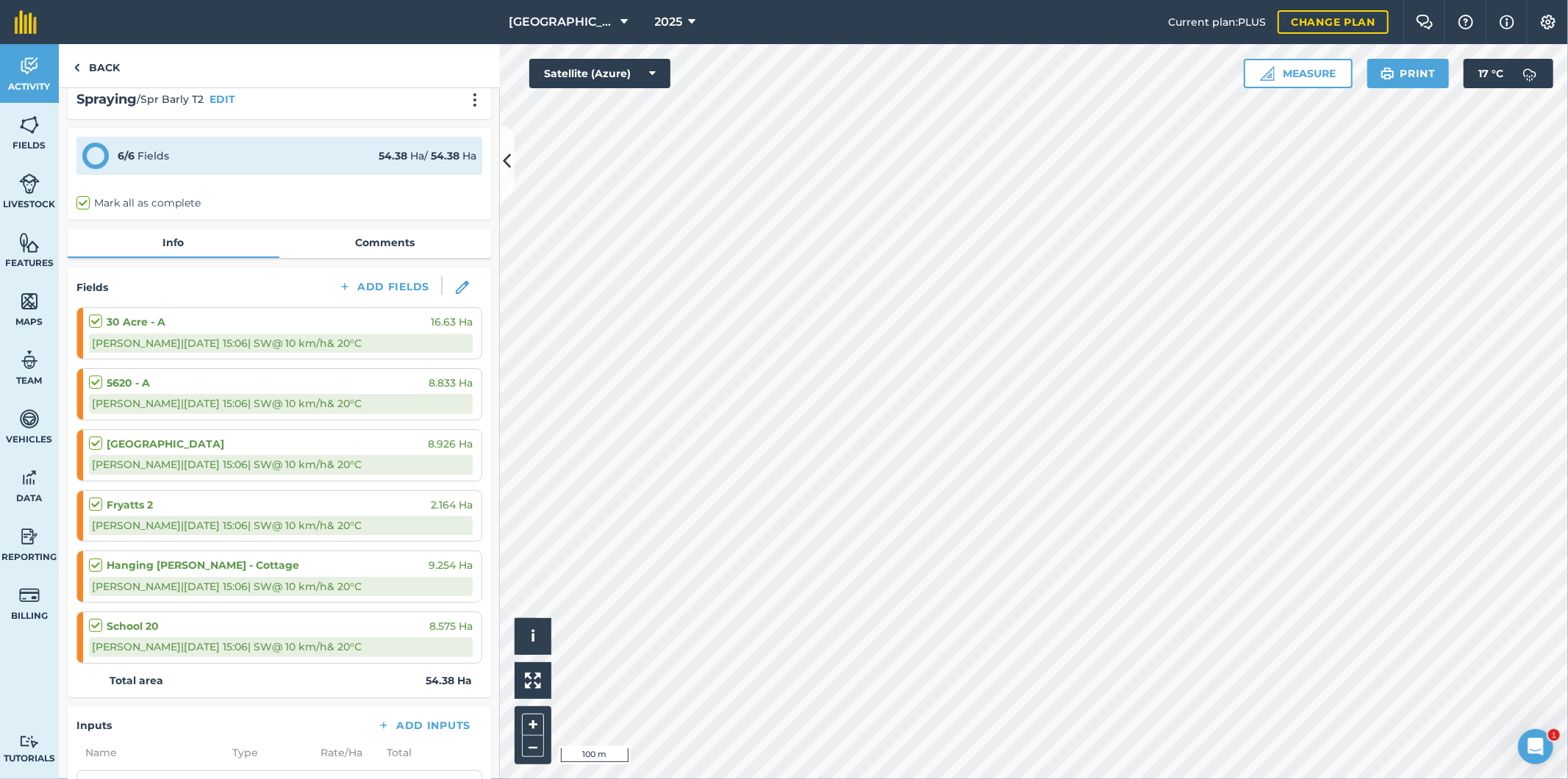 scroll, scrollTop: 0, scrollLeft: 0, axis: both 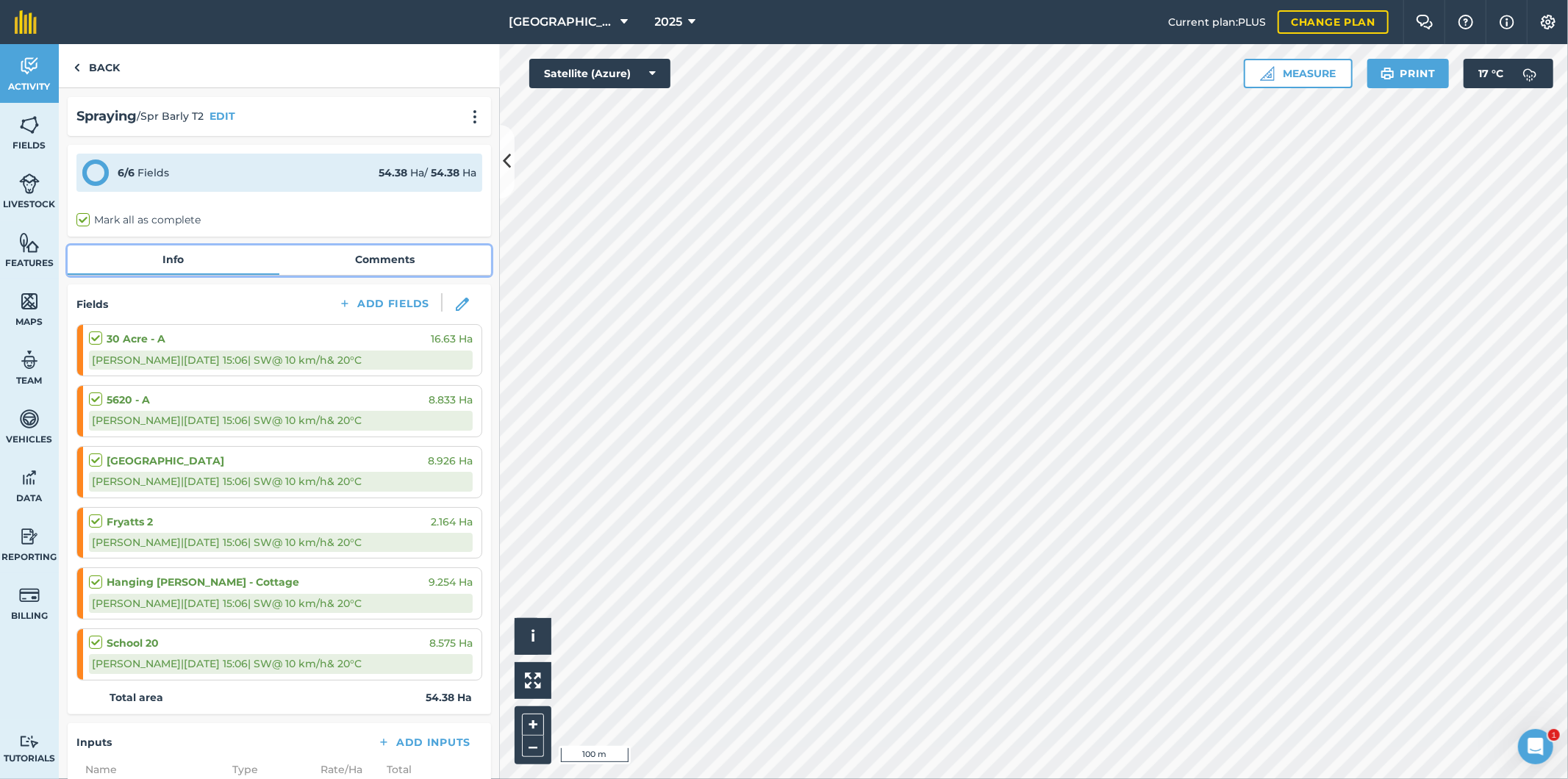 click on "Comments" at bounding box center [385, 259] 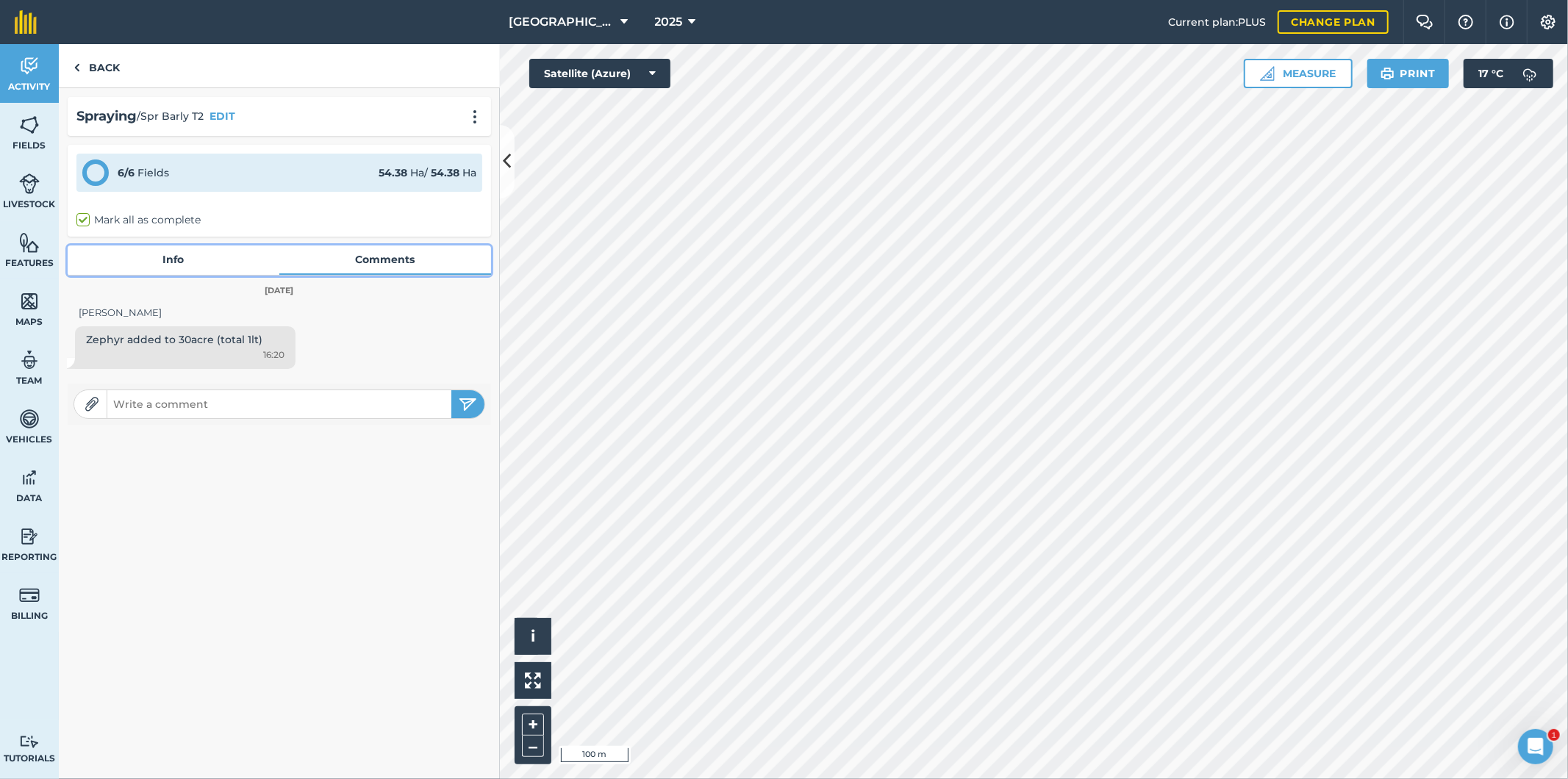 click on "Info" at bounding box center [173, 259] 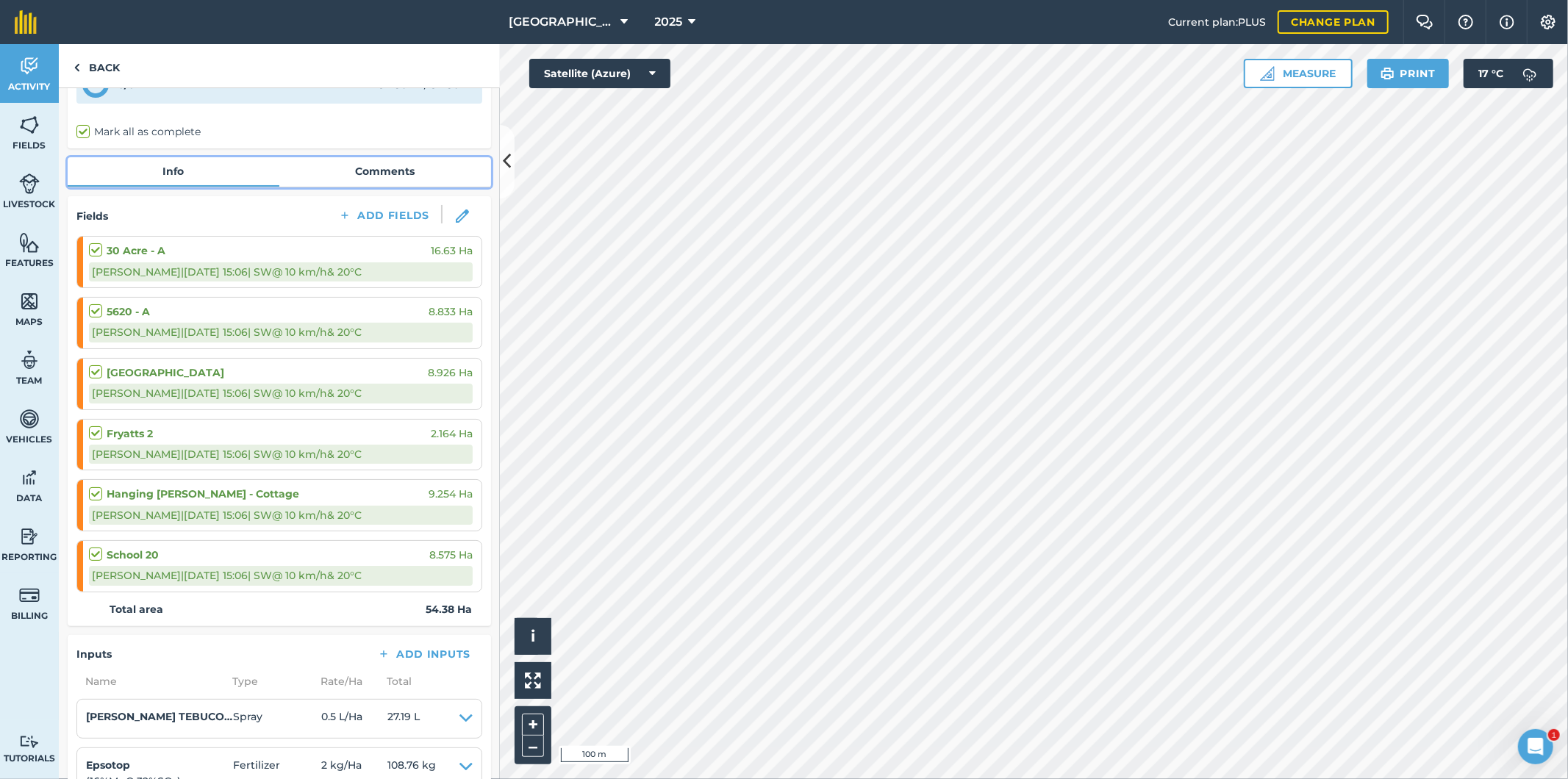 scroll, scrollTop: 326, scrollLeft: 0, axis: vertical 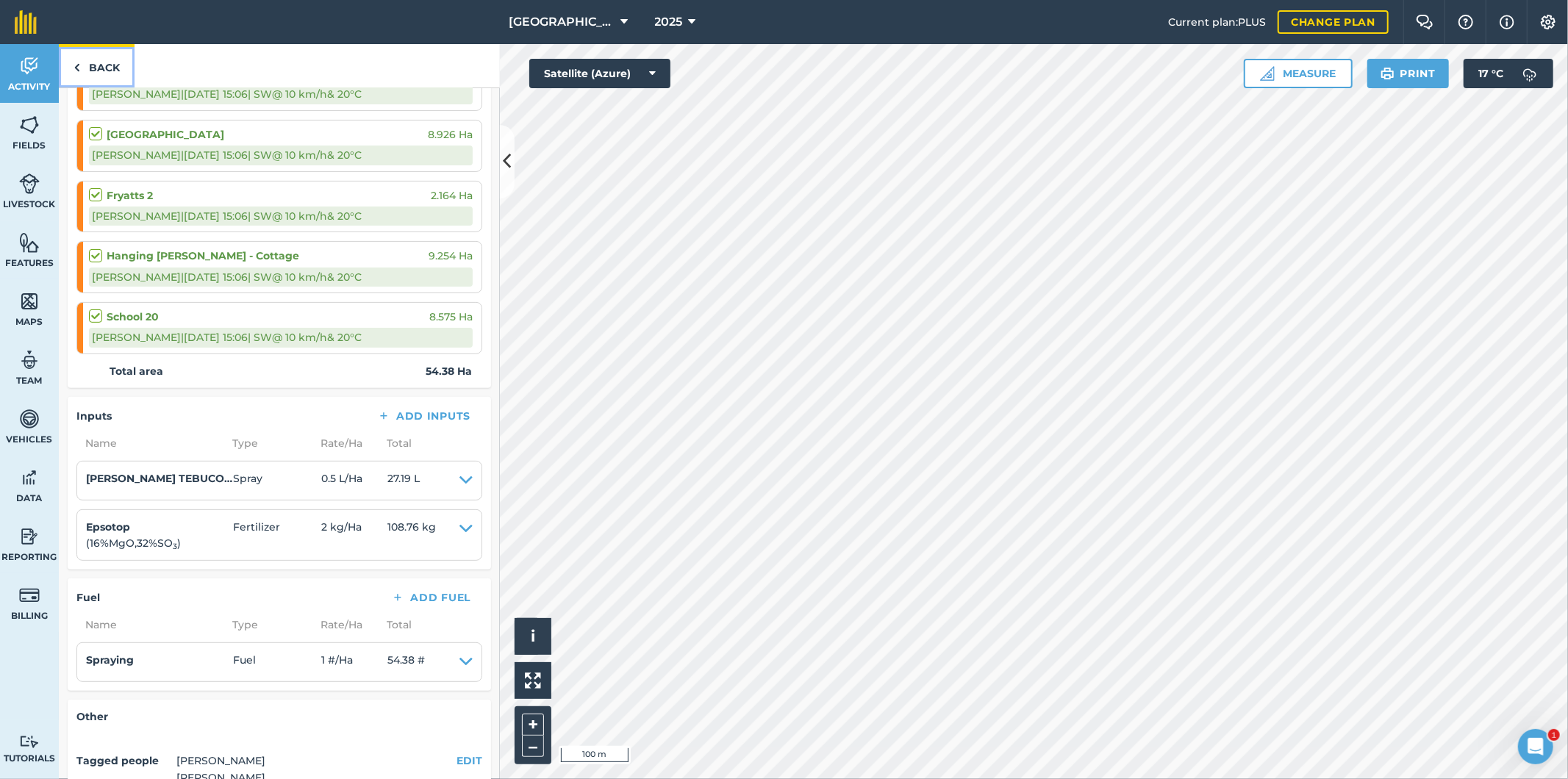 click on "Back" at bounding box center (96, 65) 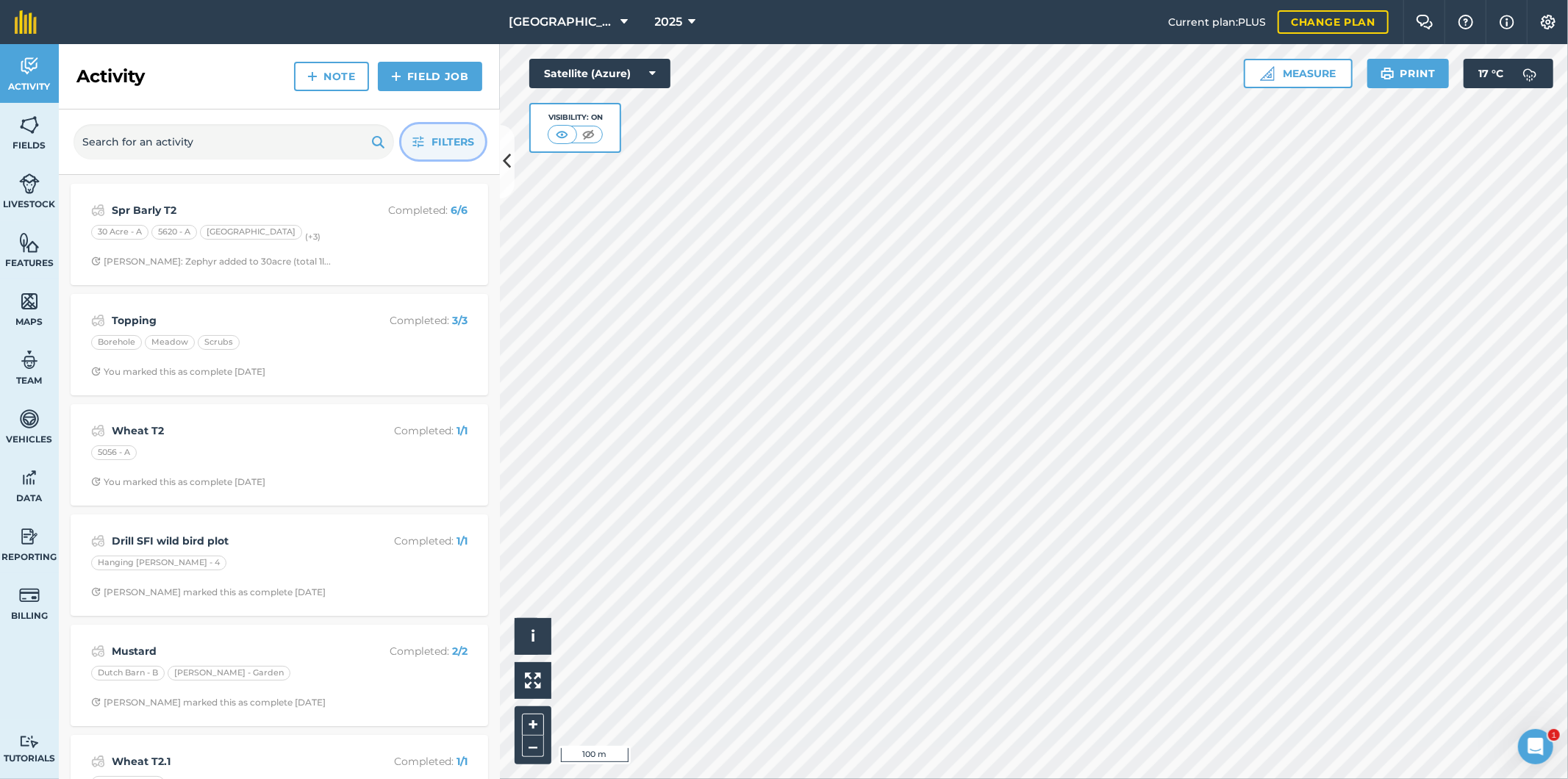 click on "Filters" at bounding box center (453, 142) 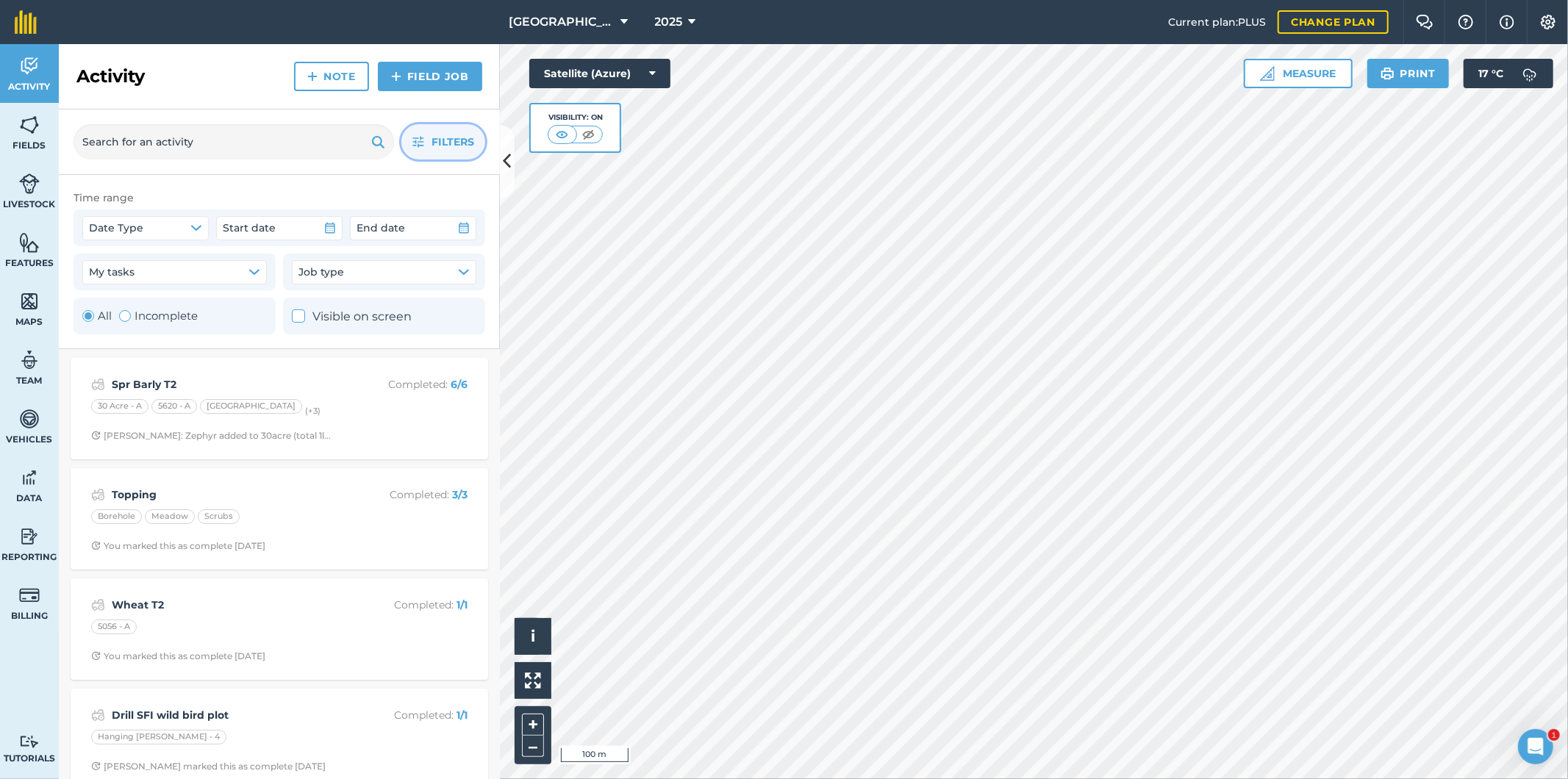 click on "Incomplete" at bounding box center (158, 316) 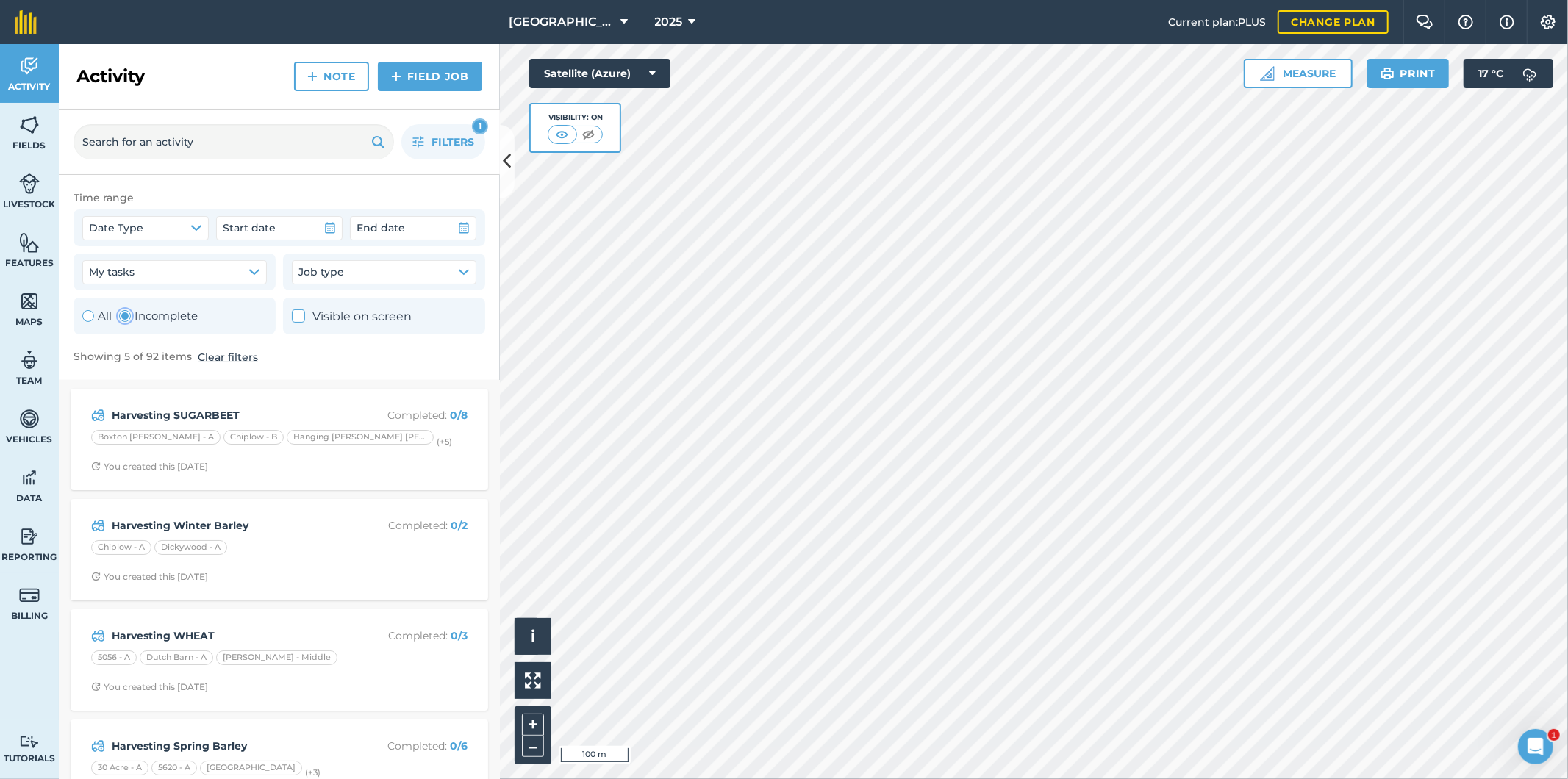 scroll, scrollTop: 0, scrollLeft: 0, axis: both 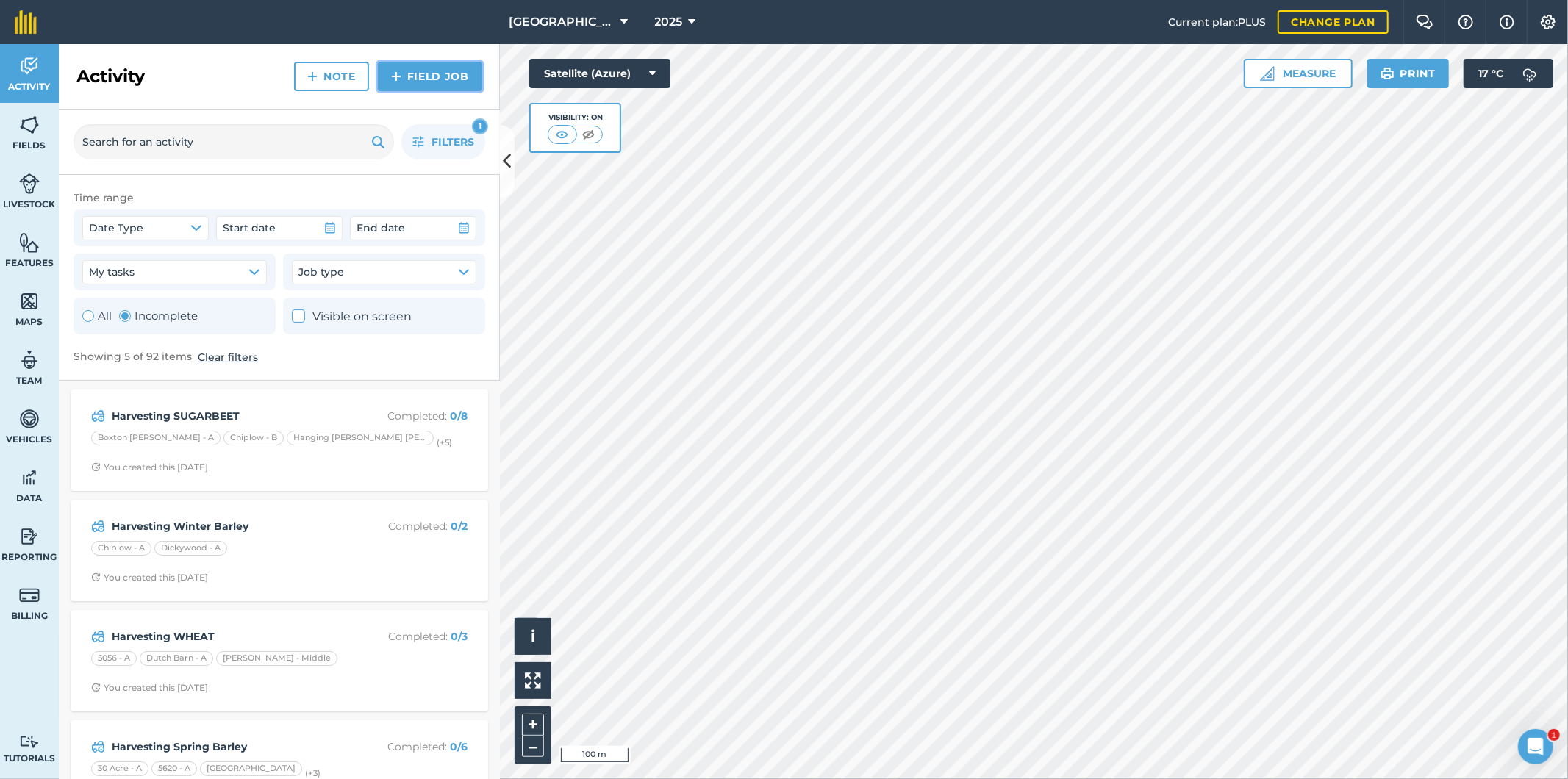 click on "Field Job" at bounding box center (430, 76) 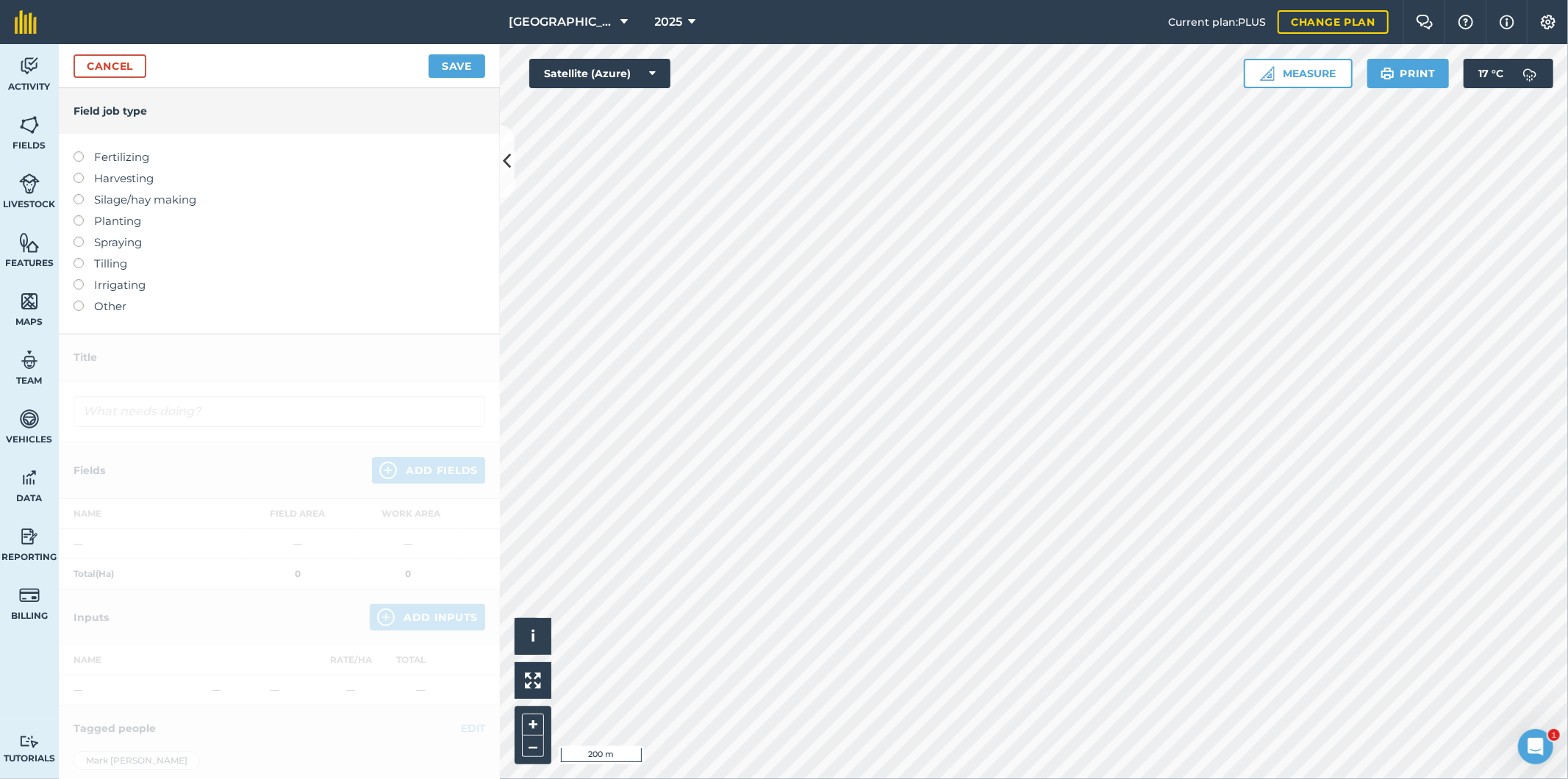click at bounding box center (84, 237) 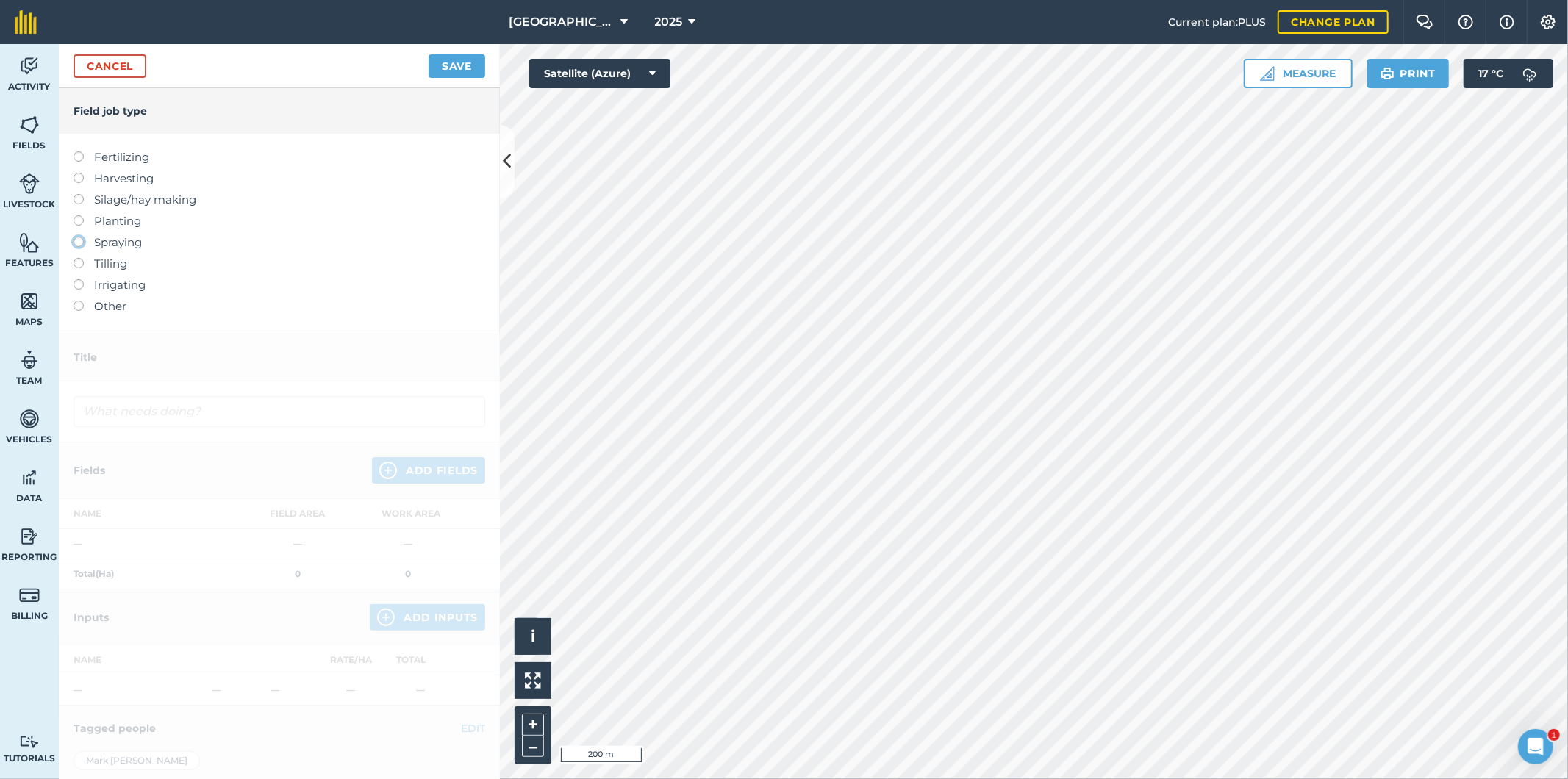 click on "Spraying" at bounding box center [-7287, 241] 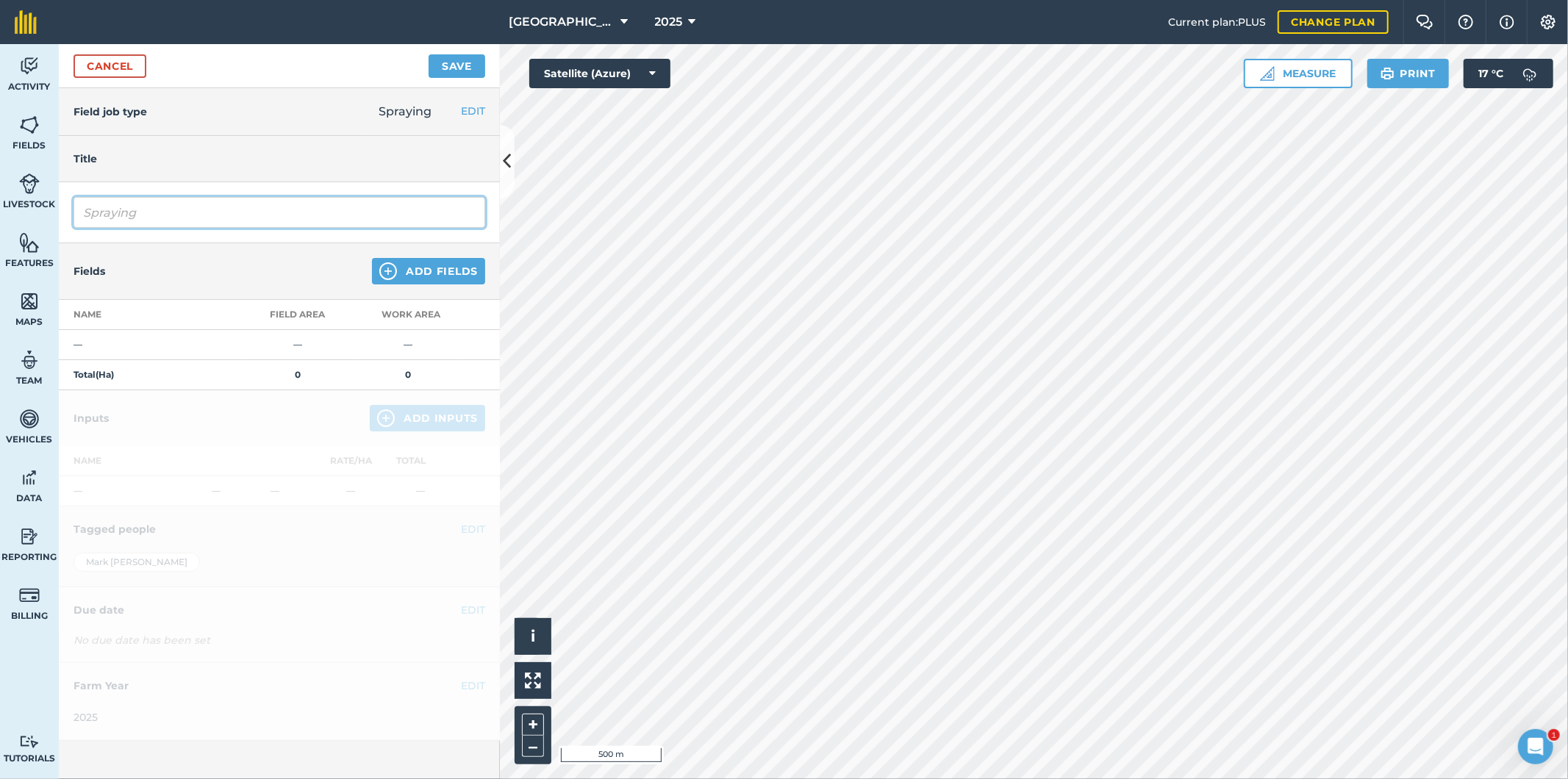 click on "Spraying" at bounding box center [279, 212] 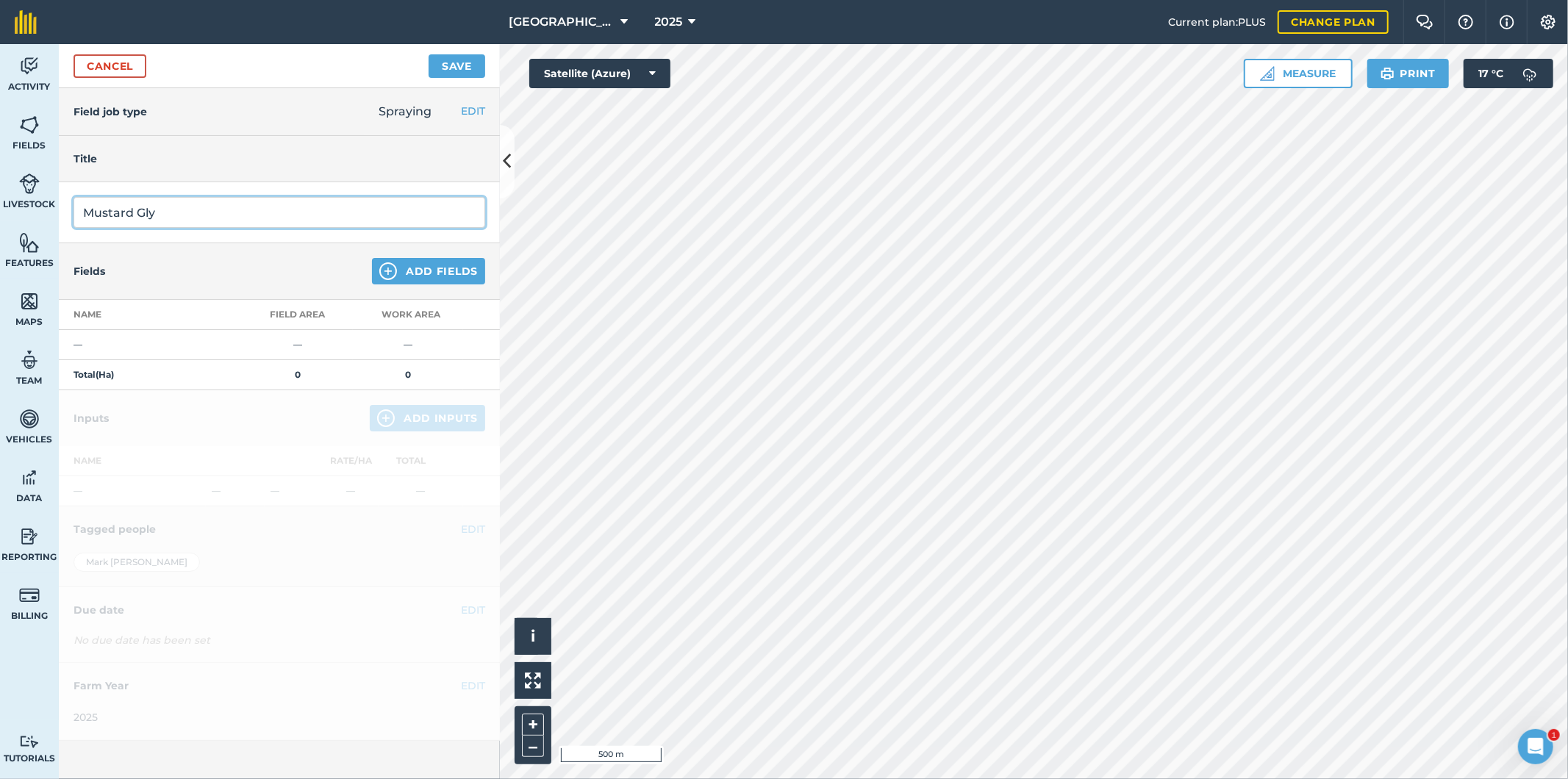 type on "Mustard Gly" 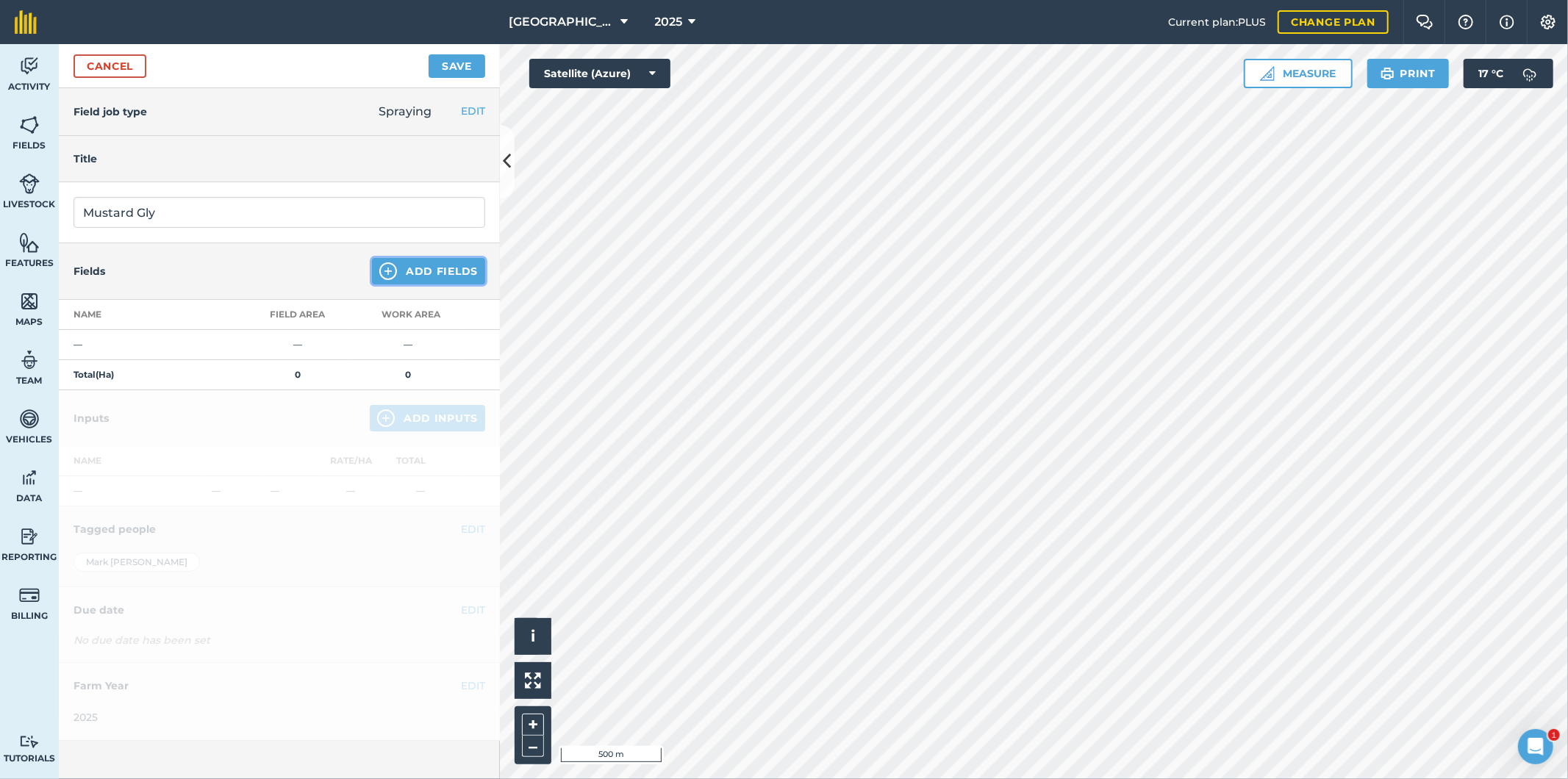 click on "Add Fields" at bounding box center [429, 271] 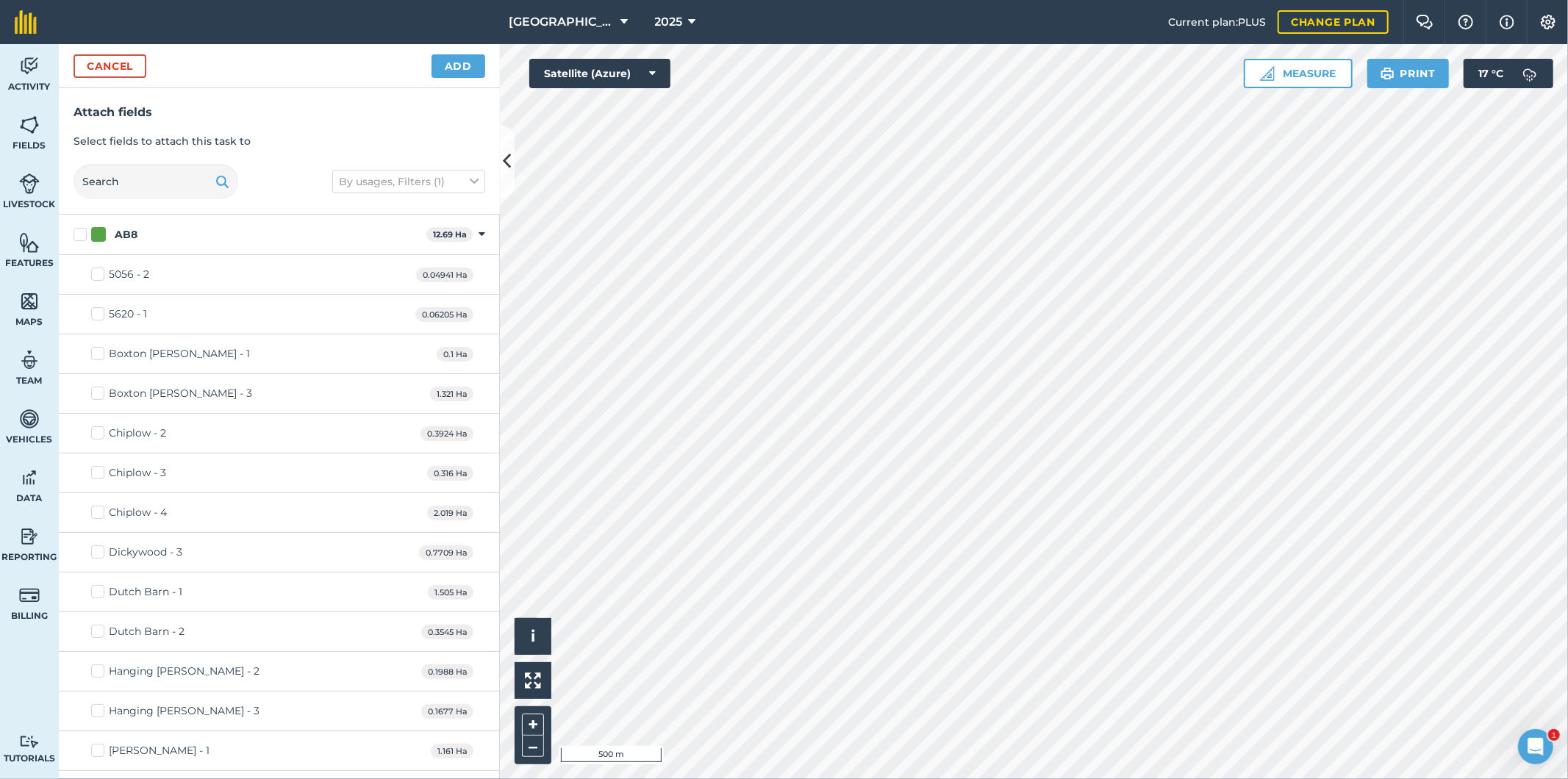 checkbox on "true" 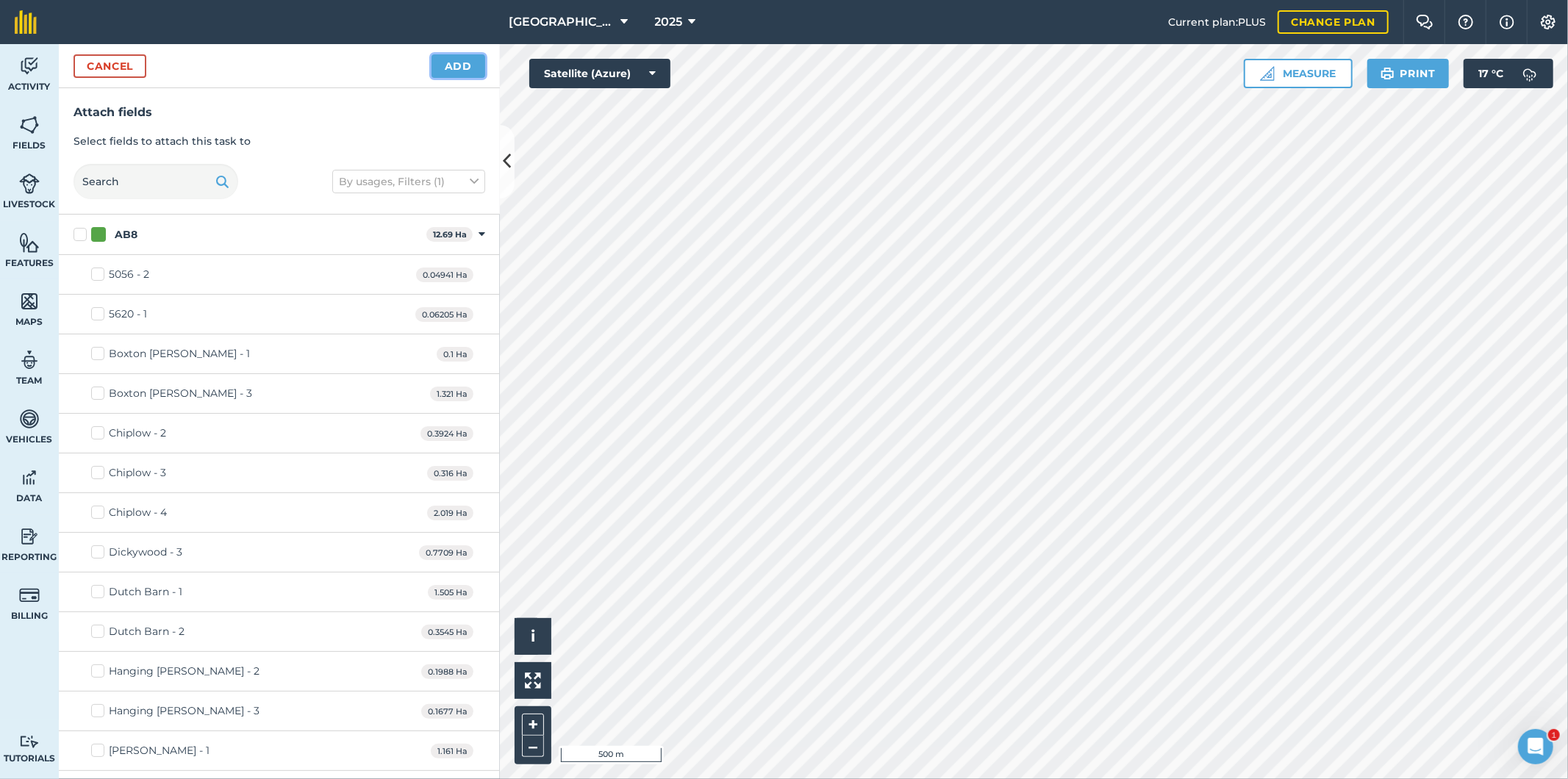 click on "Add" at bounding box center (458, 66) 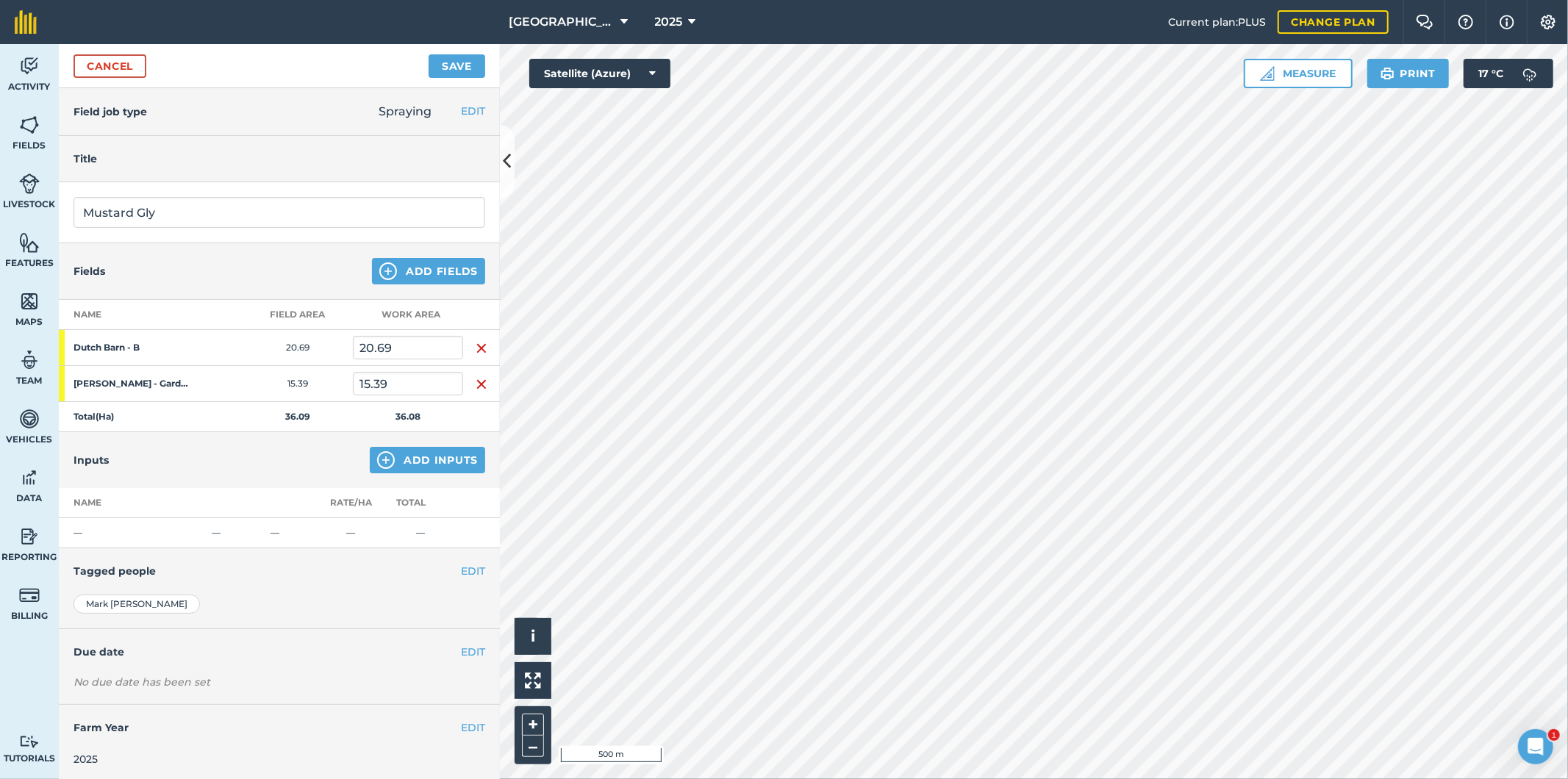 scroll, scrollTop: 2, scrollLeft: 0, axis: vertical 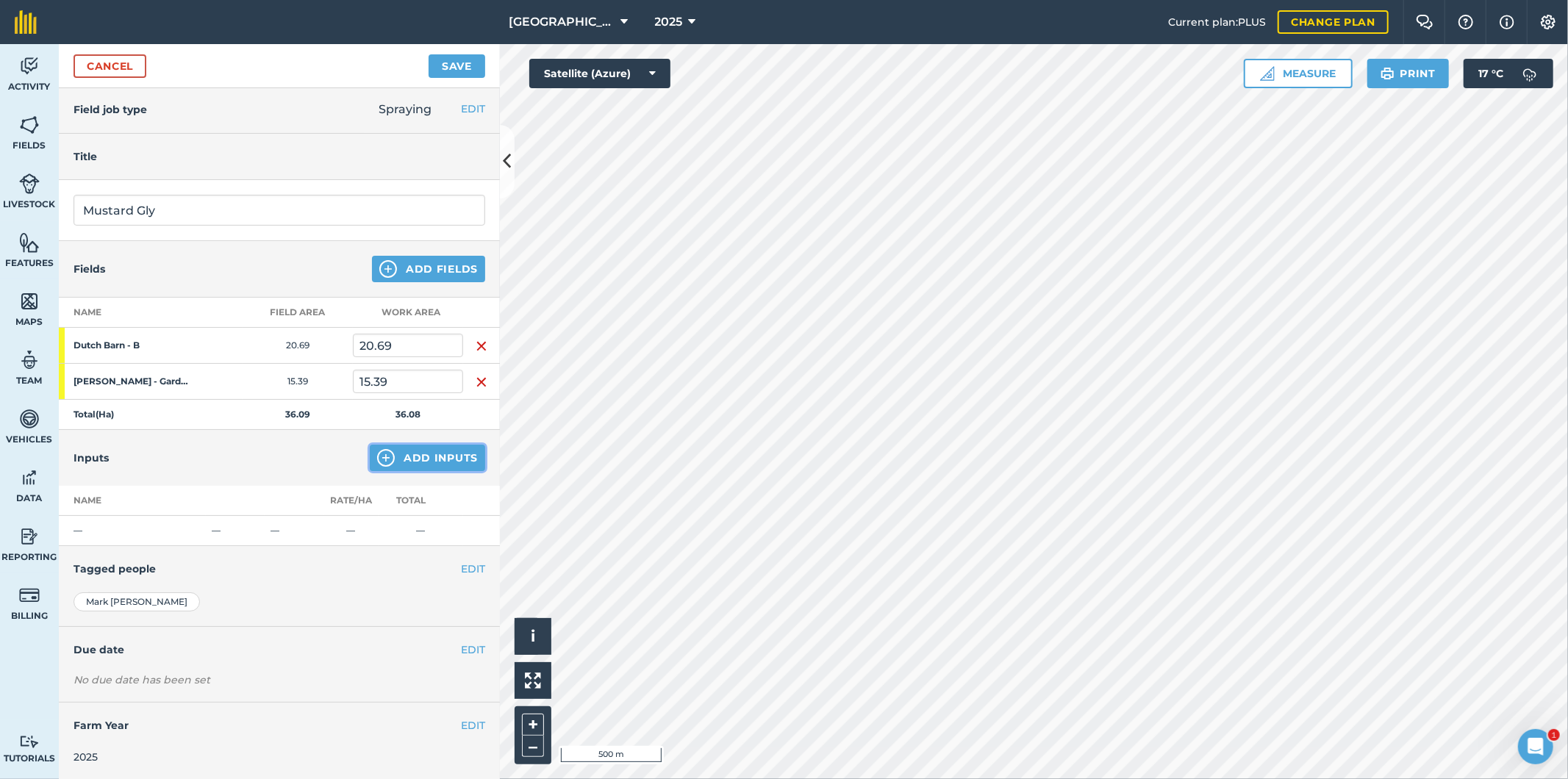 click on "Add Inputs" at bounding box center [427, 458] 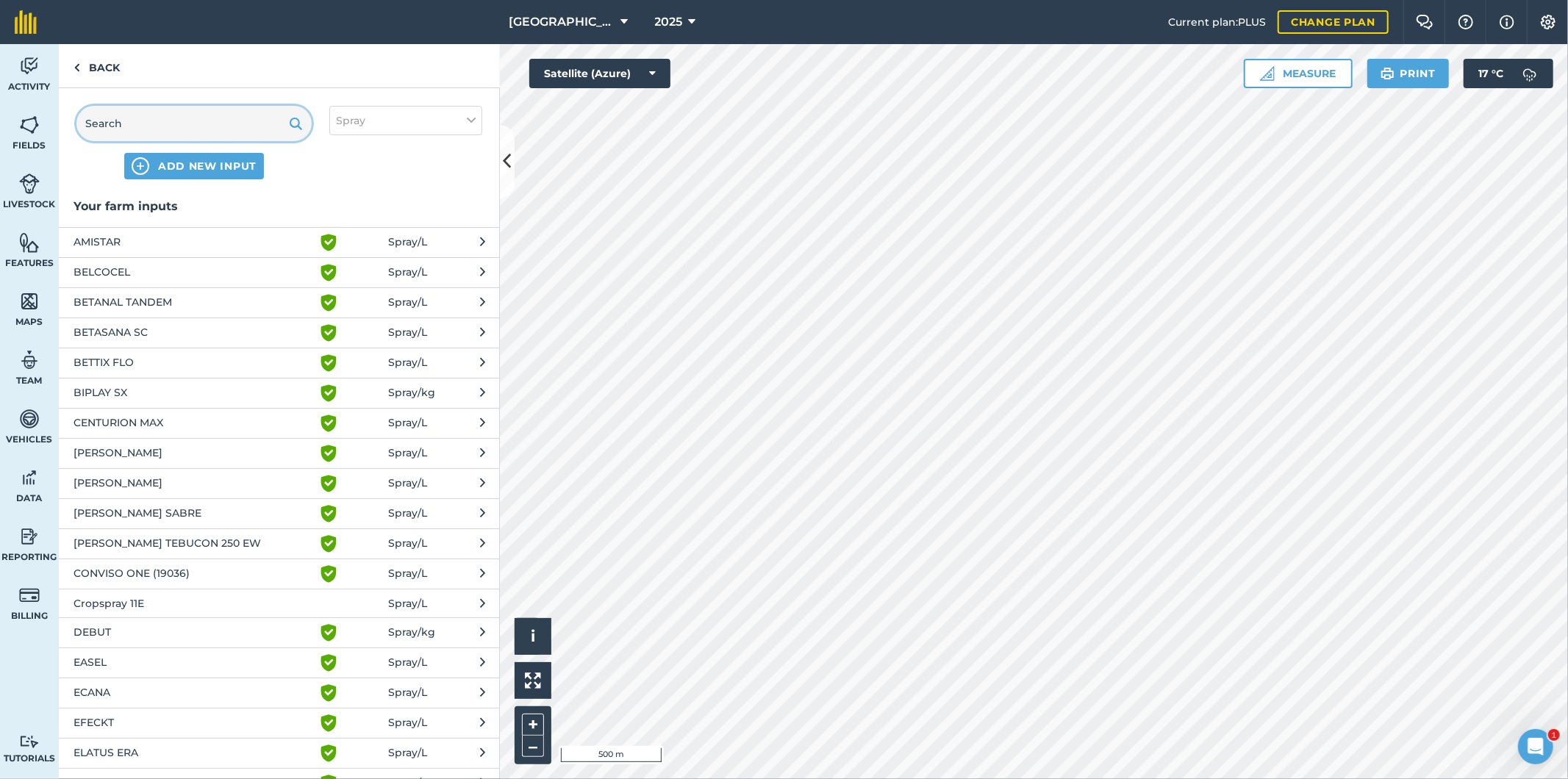 click at bounding box center [194, 123] 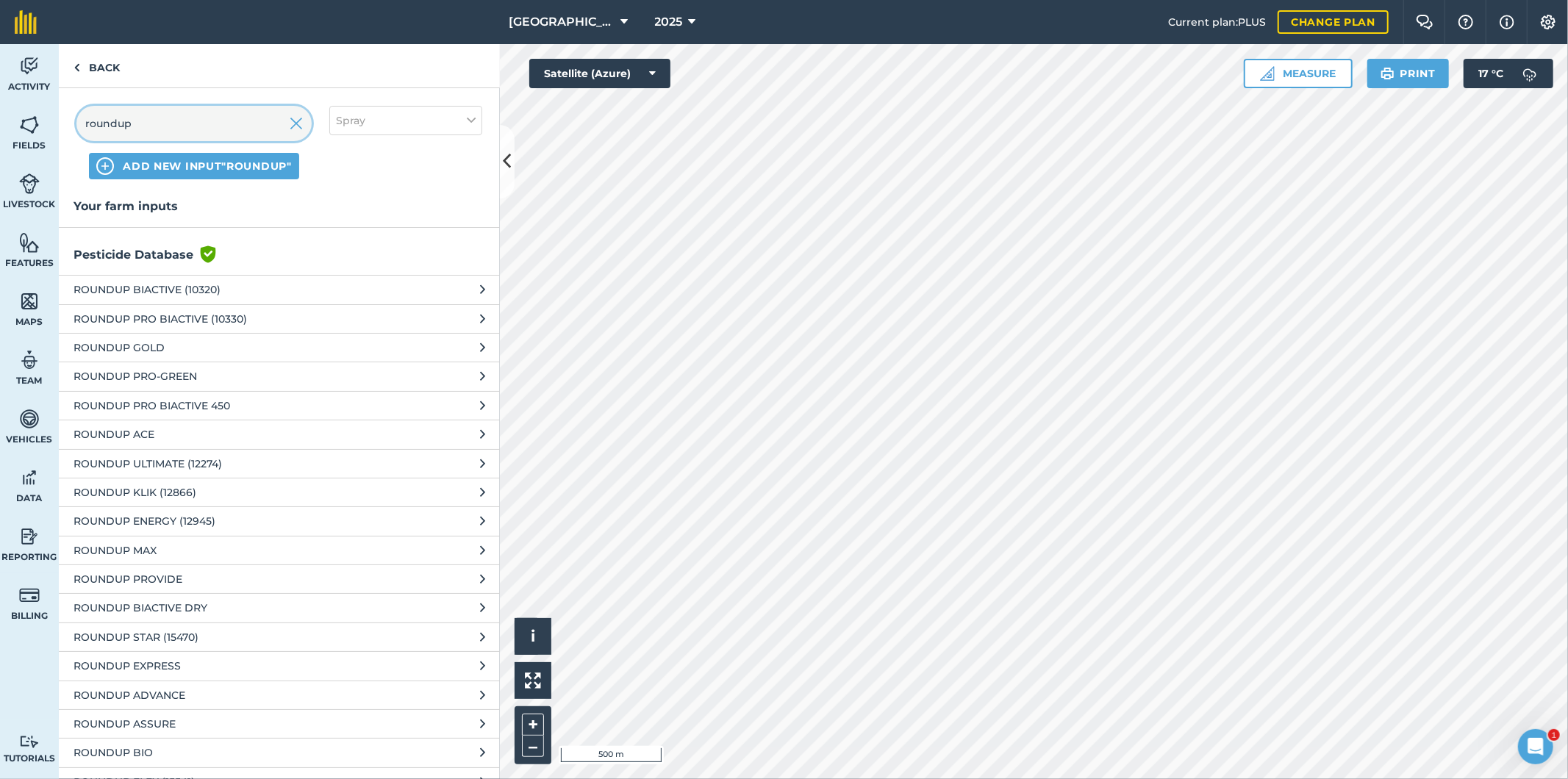 type on "roundup" 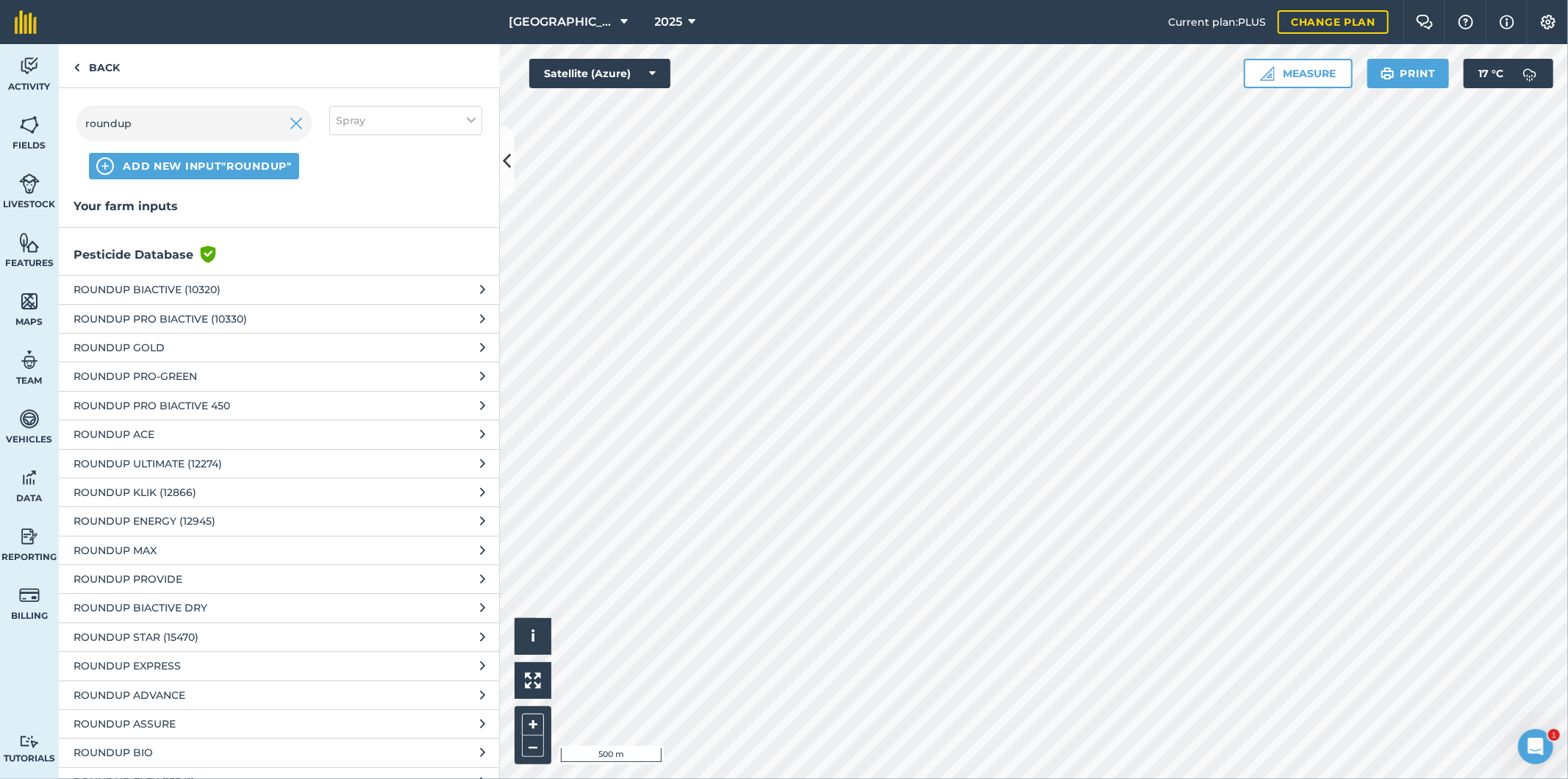 click on "ROUNDUP ENERGY (12945)" at bounding box center (193, 521) 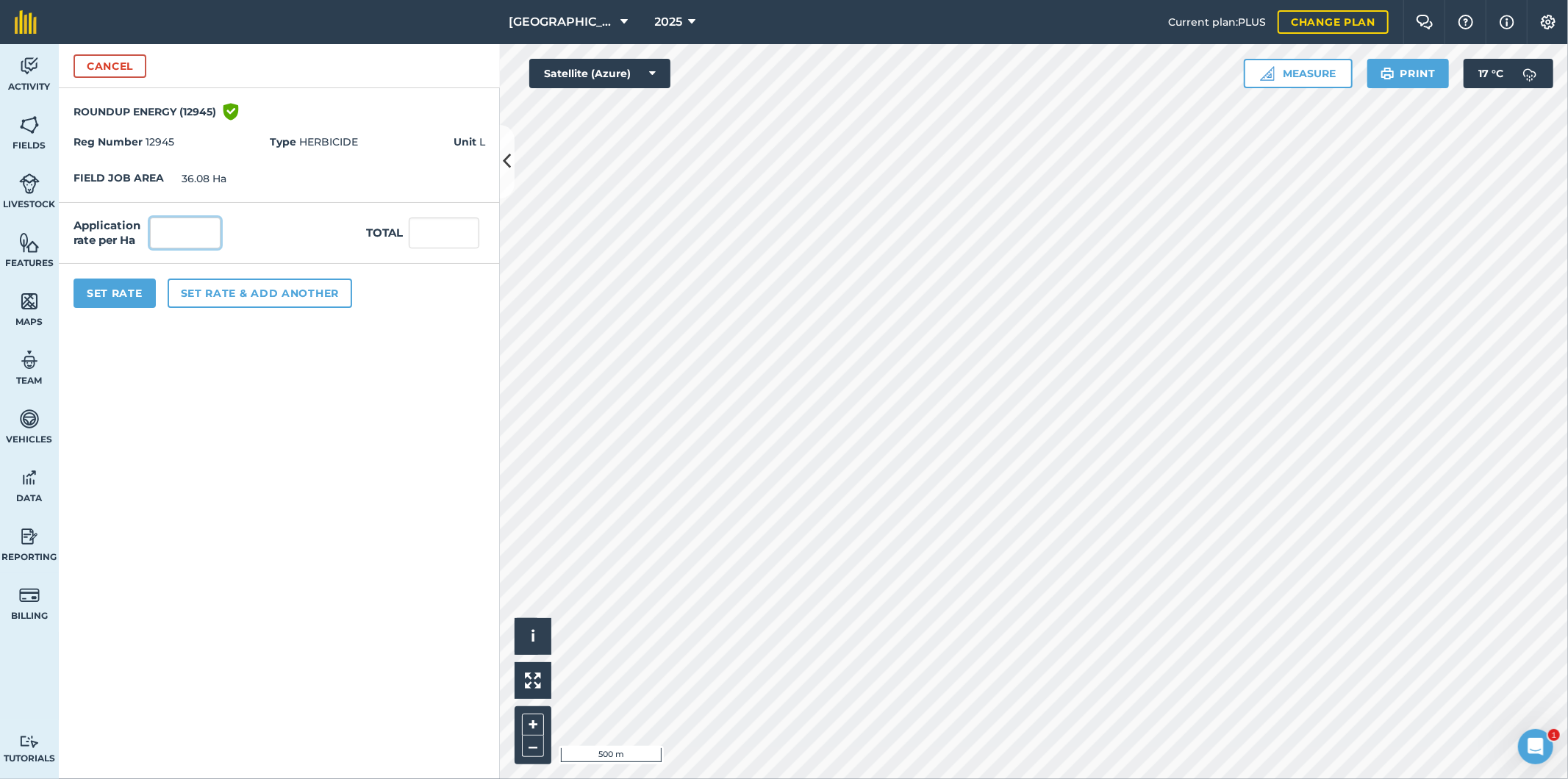 click at bounding box center [185, 233] 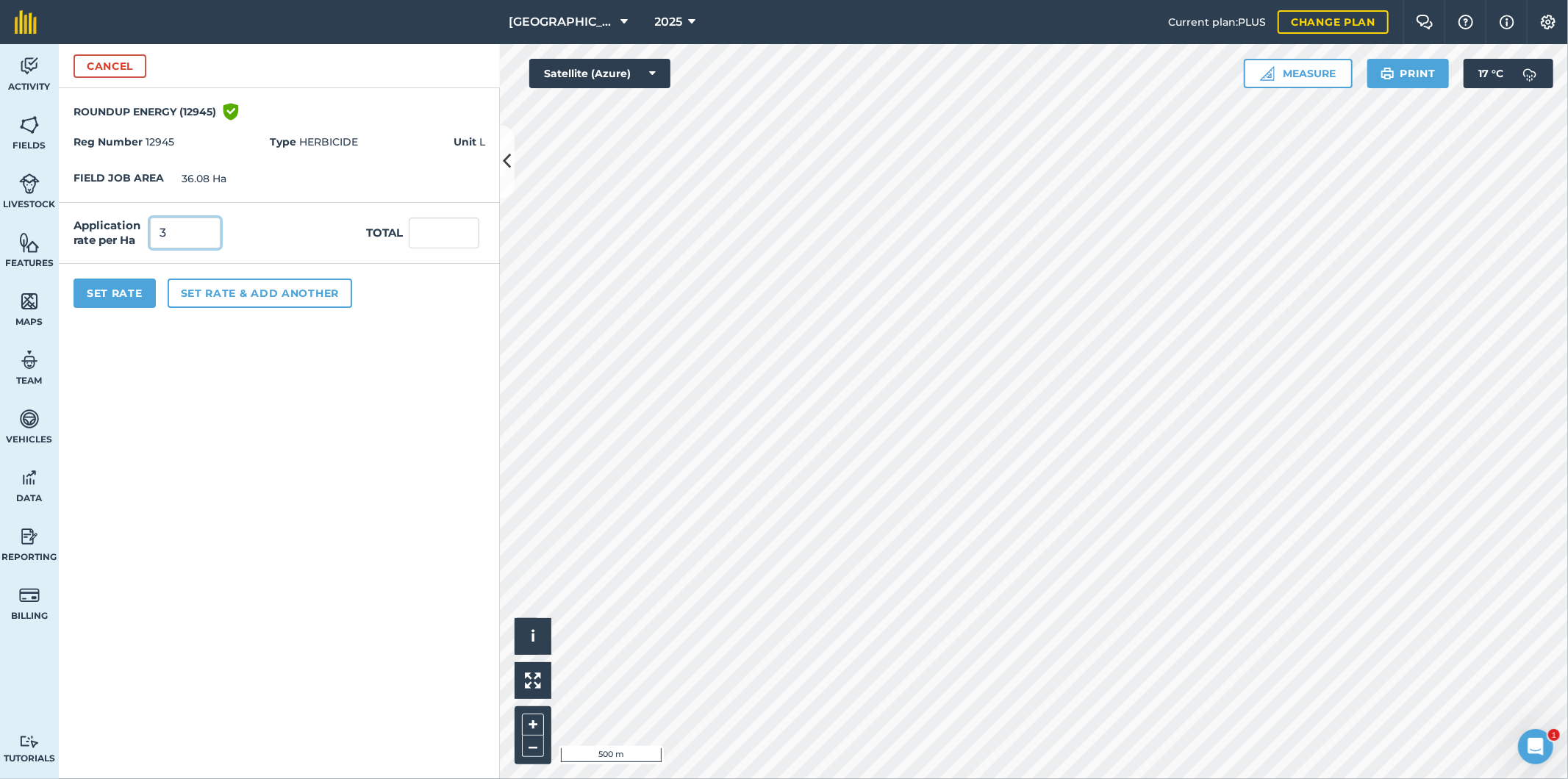 type on "3" 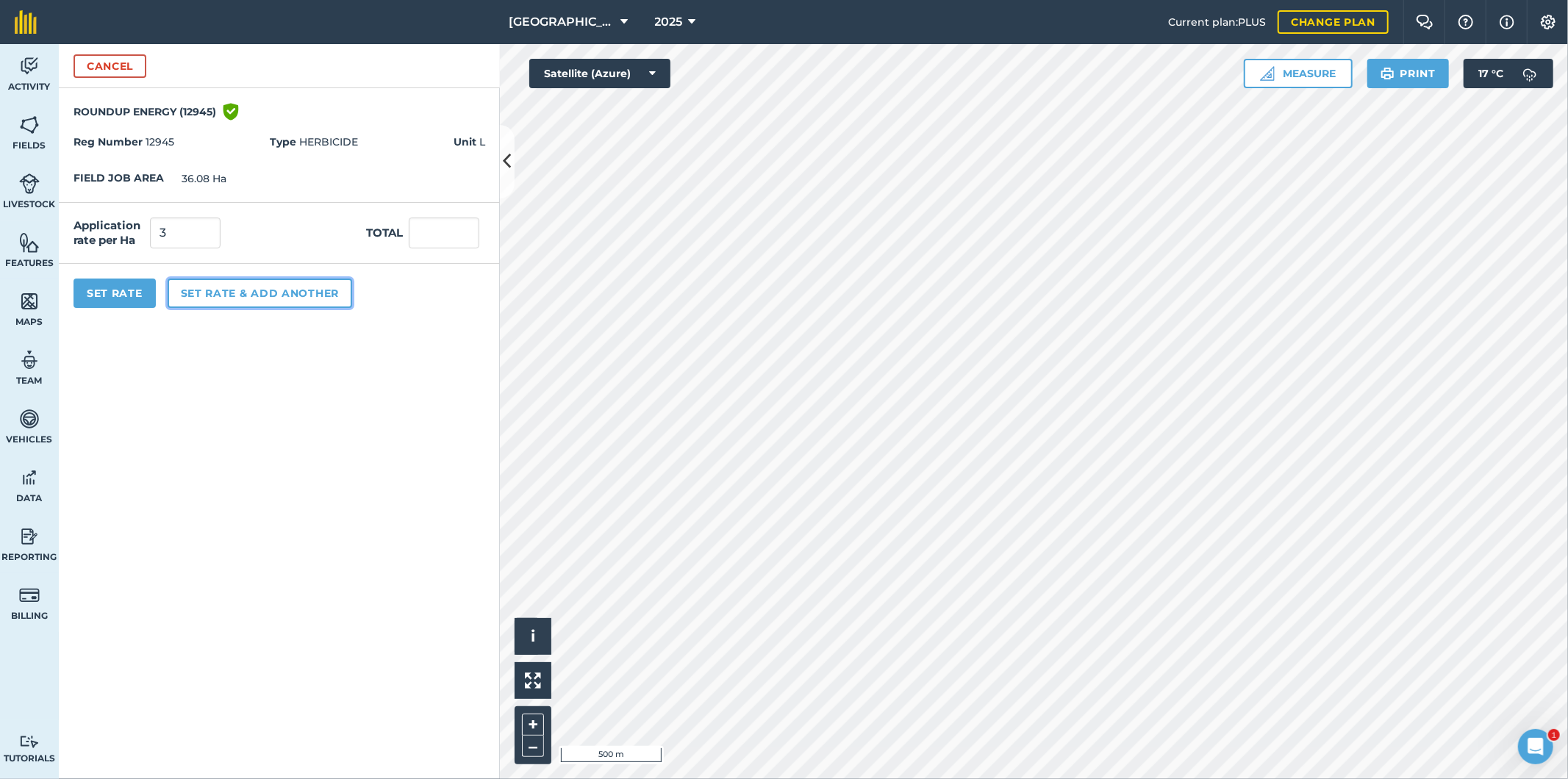type on "108.24" 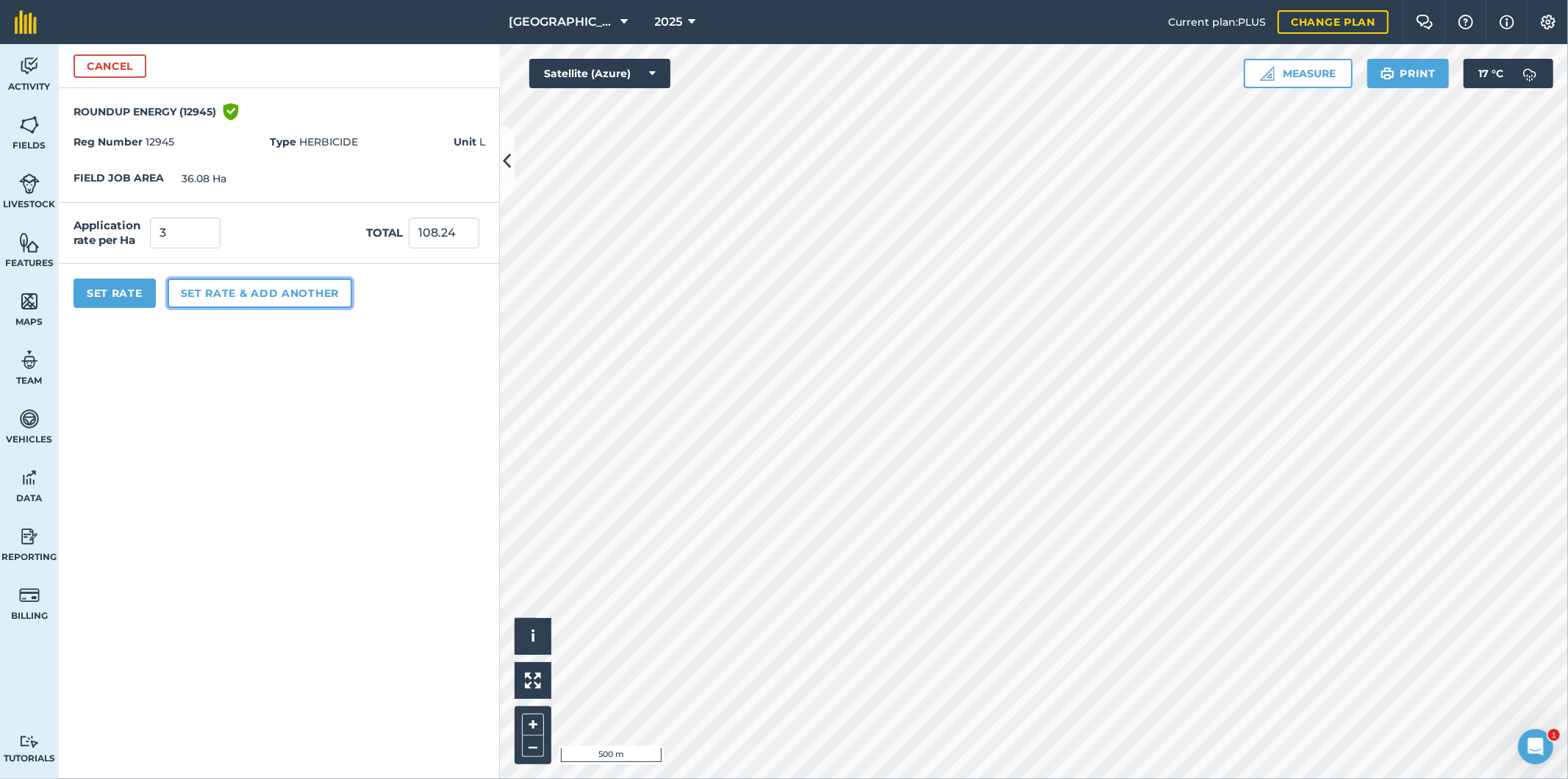 click on "Set rate & add another" at bounding box center (259, 293) 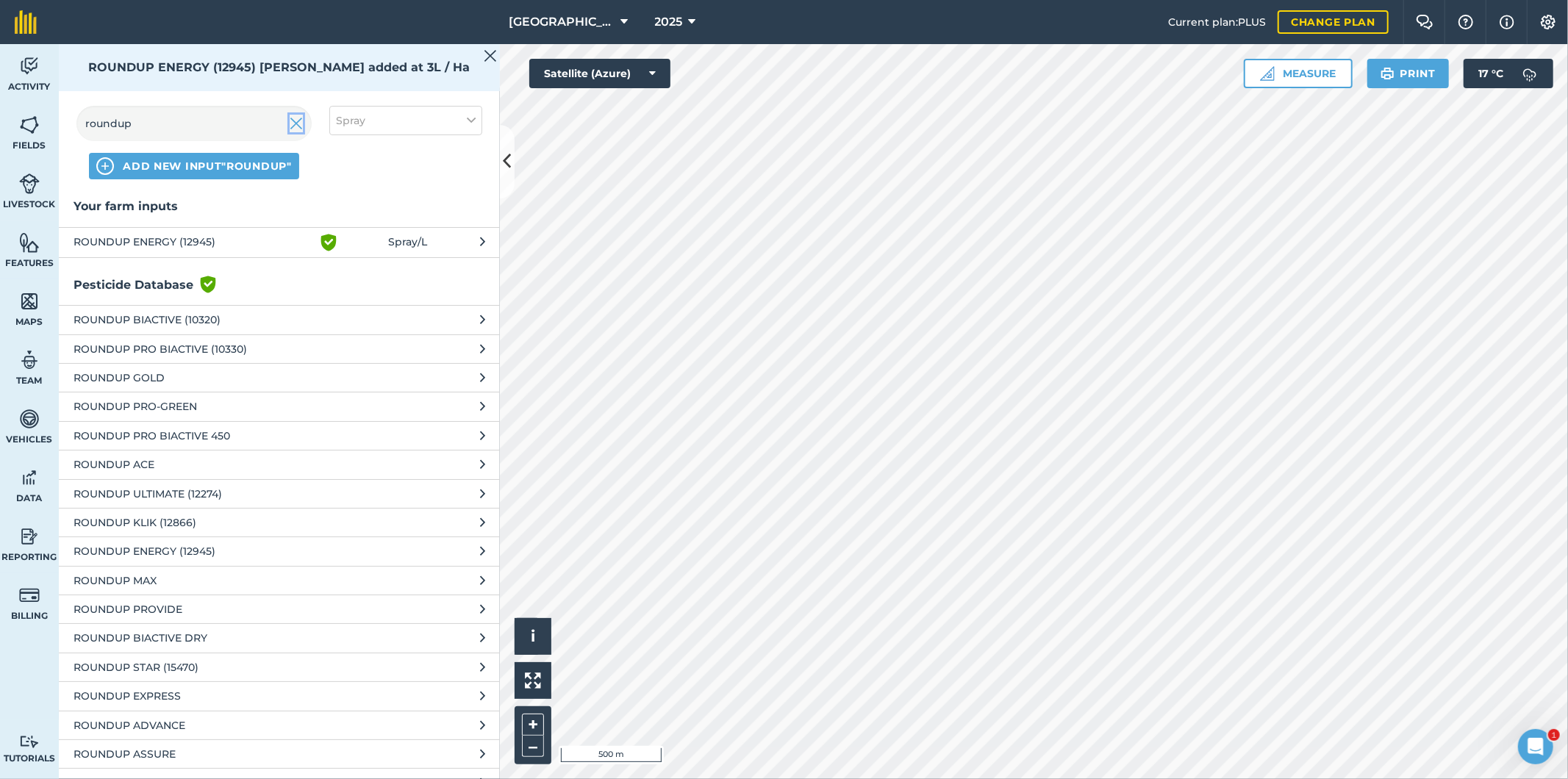 click at bounding box center [296, 123] 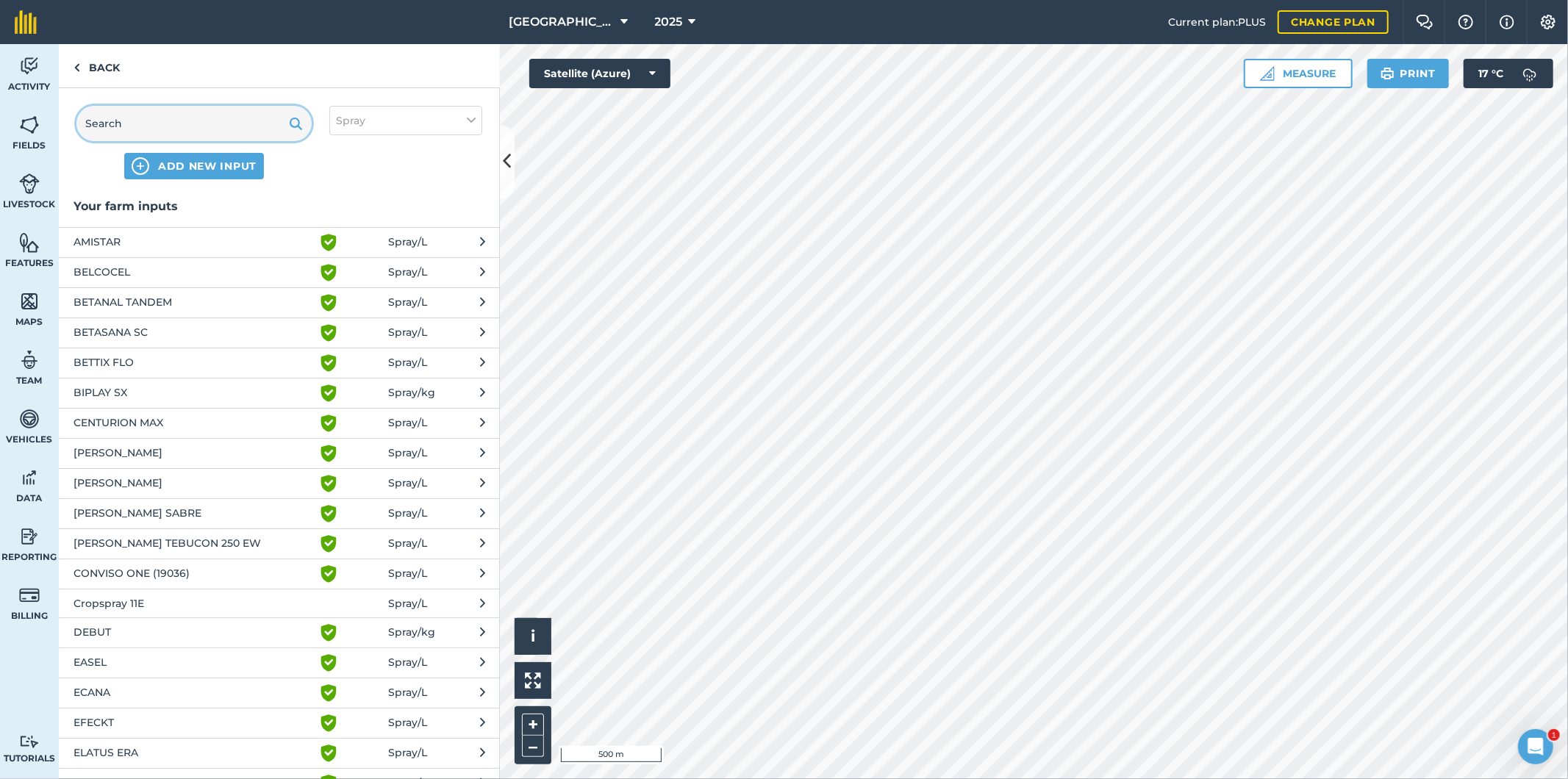click at bounding box center [194, 123] 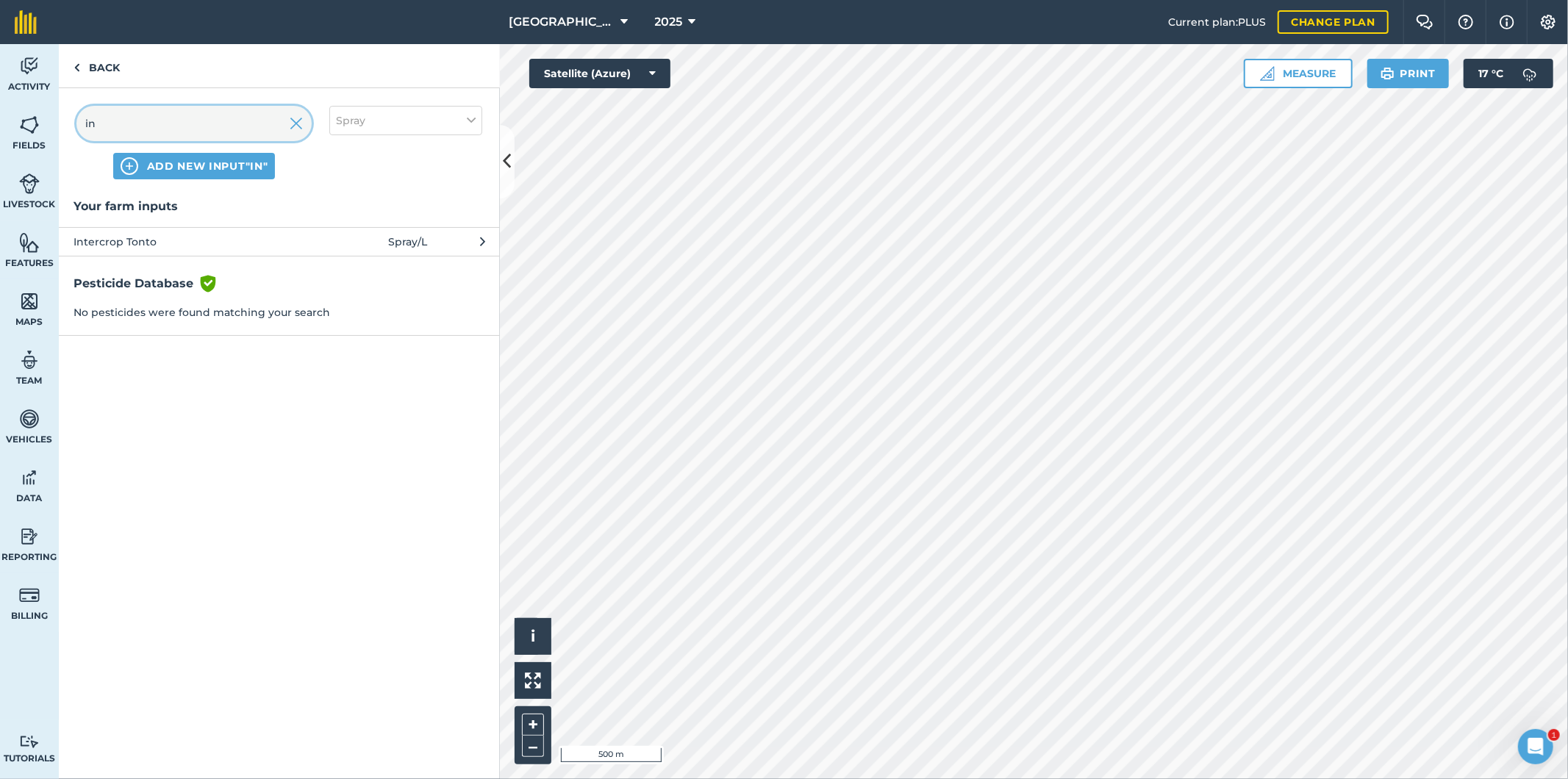 type on "i" 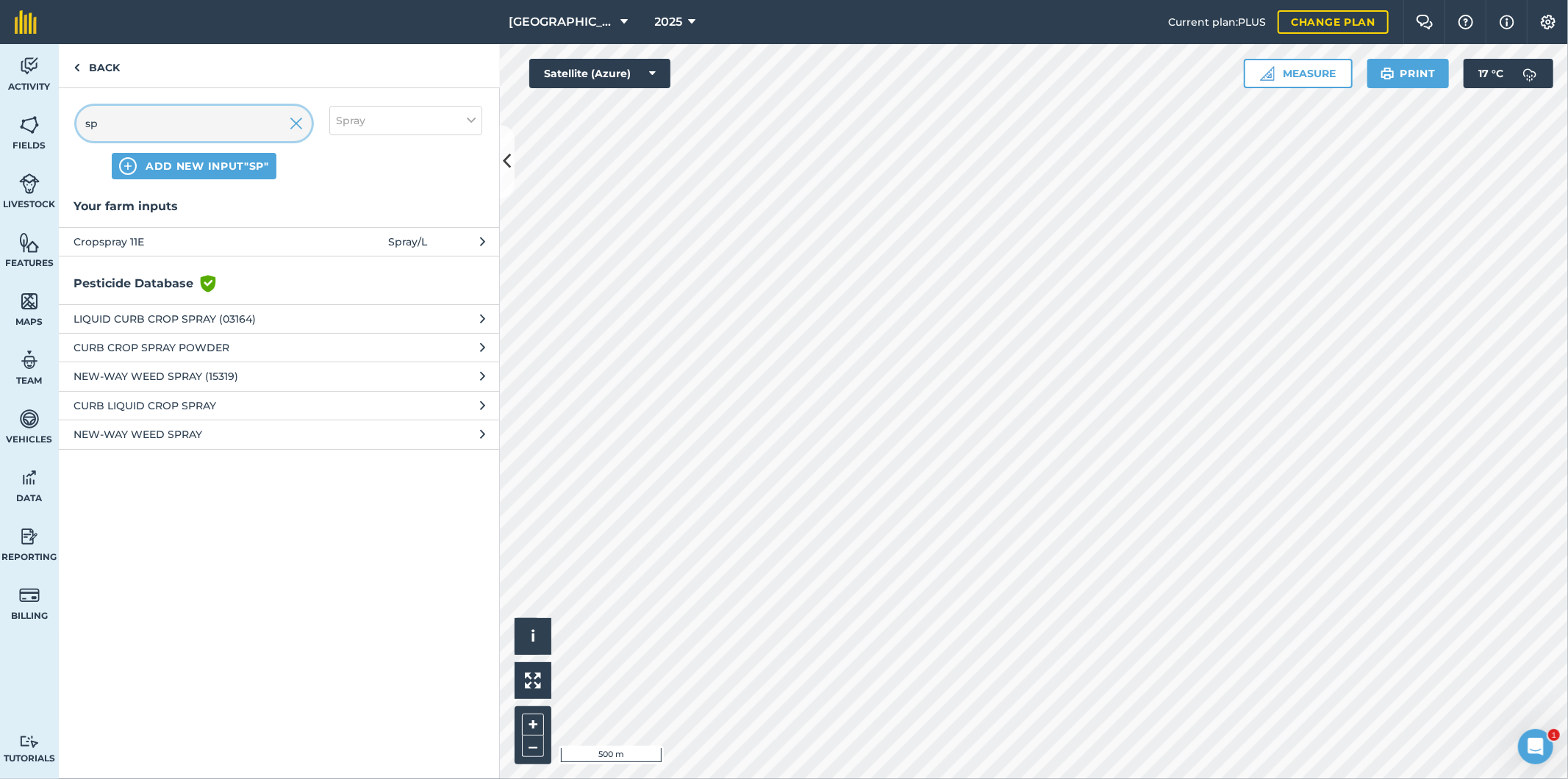 type on "s" 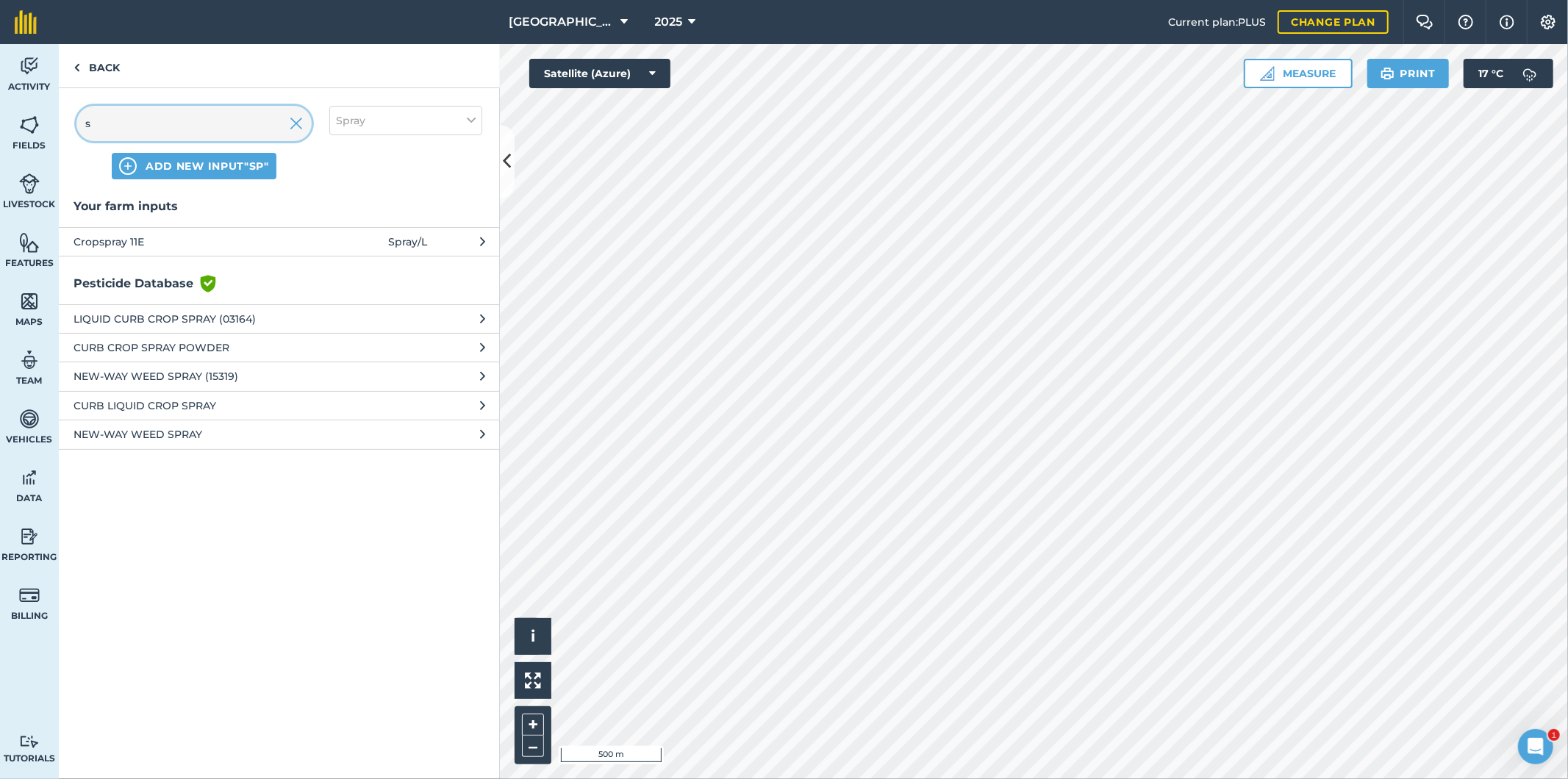 type 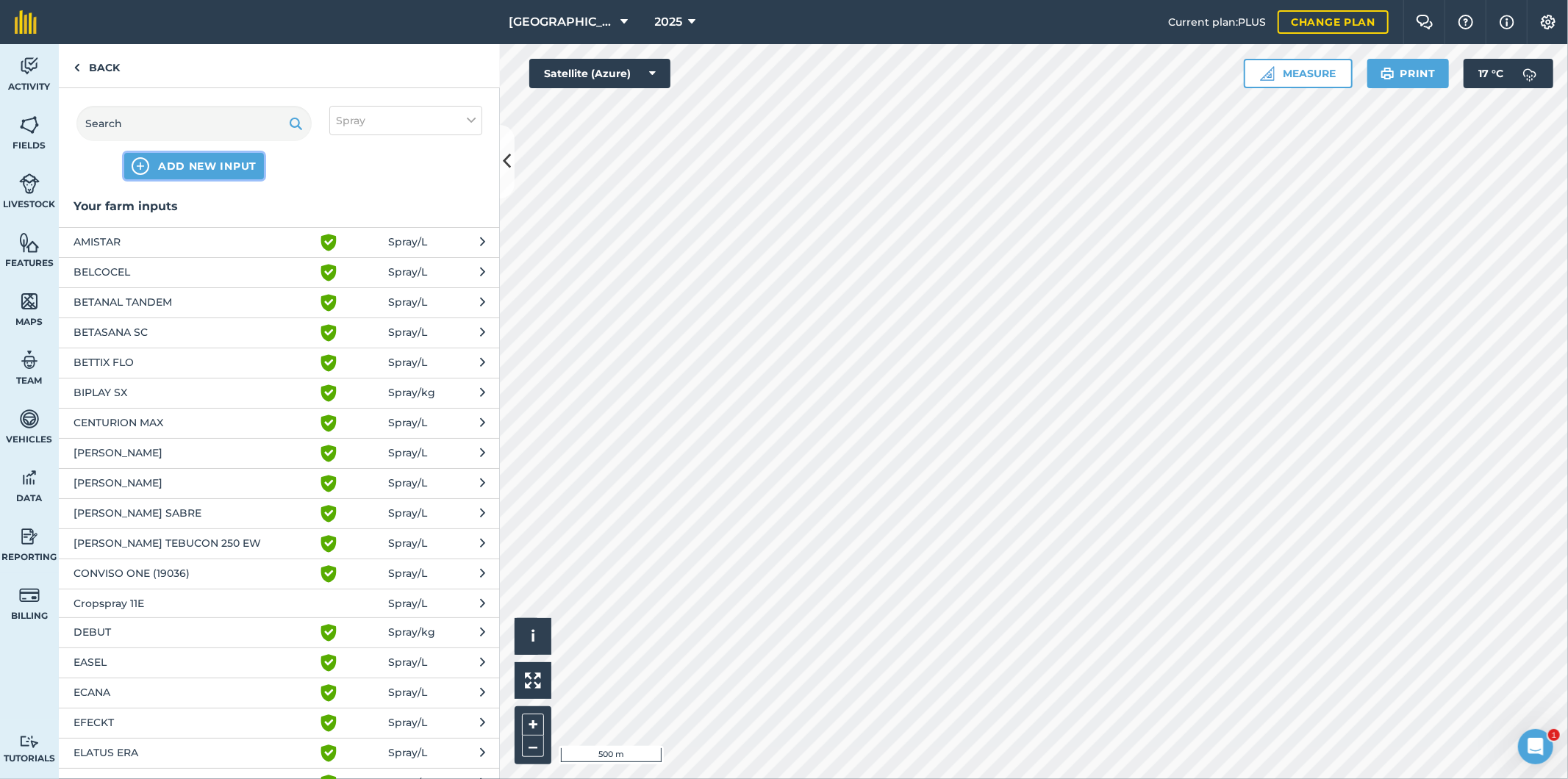 click on "ADD NEW INPUT" at bounding box center (207, 166) 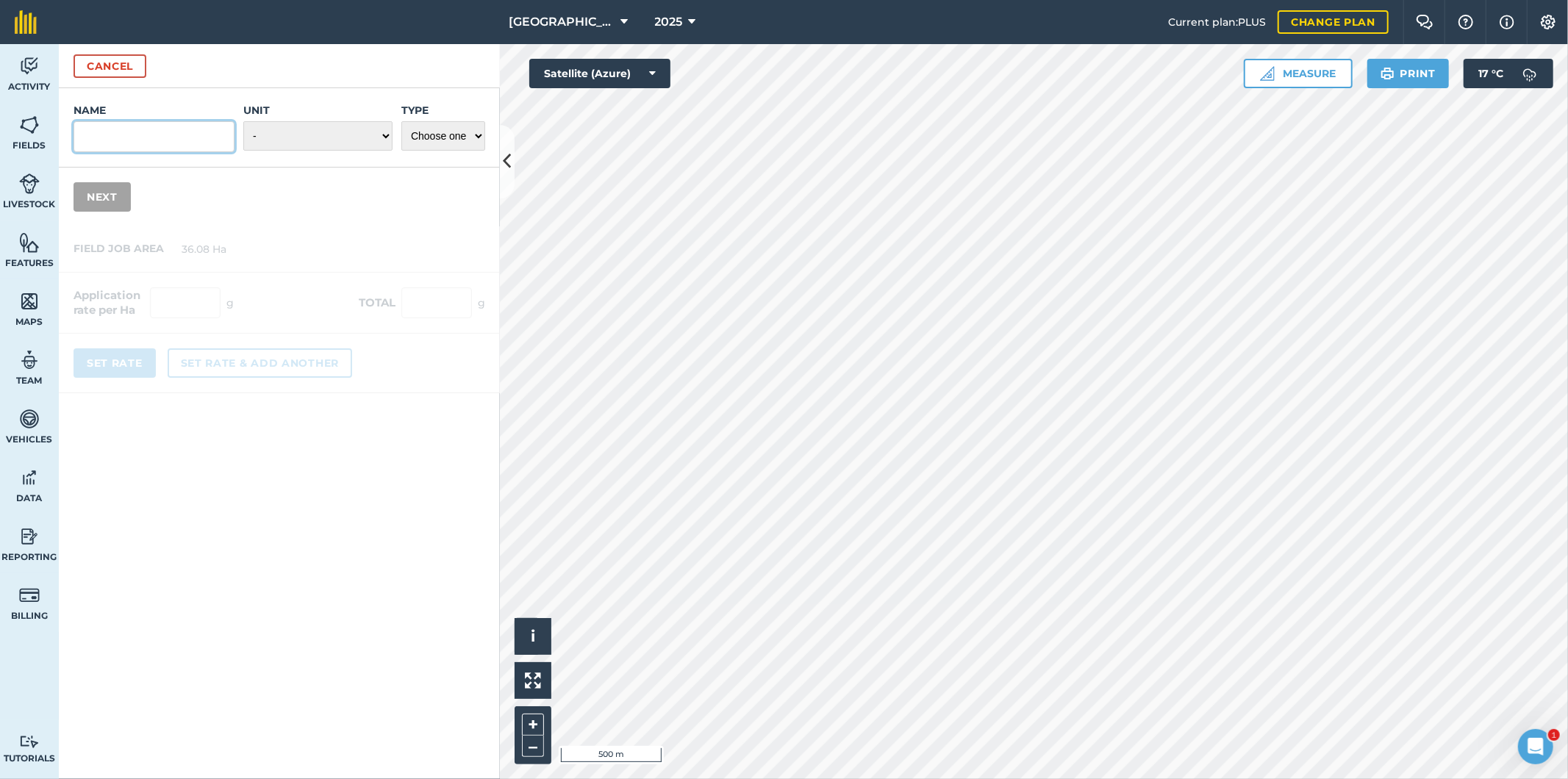 click on "Name" at bounding box center (154, 137) 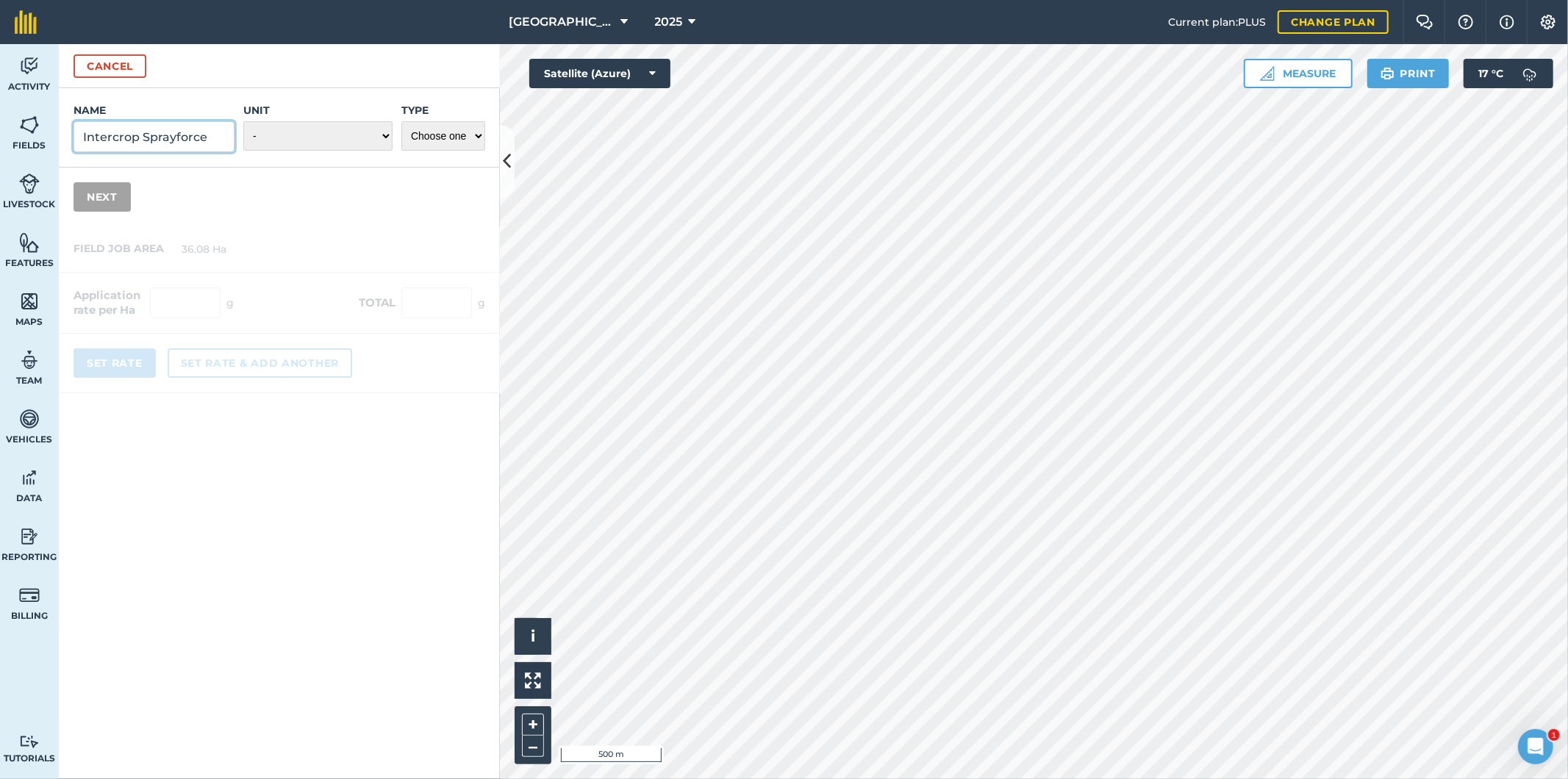type on "Intercrop Sprayforce" 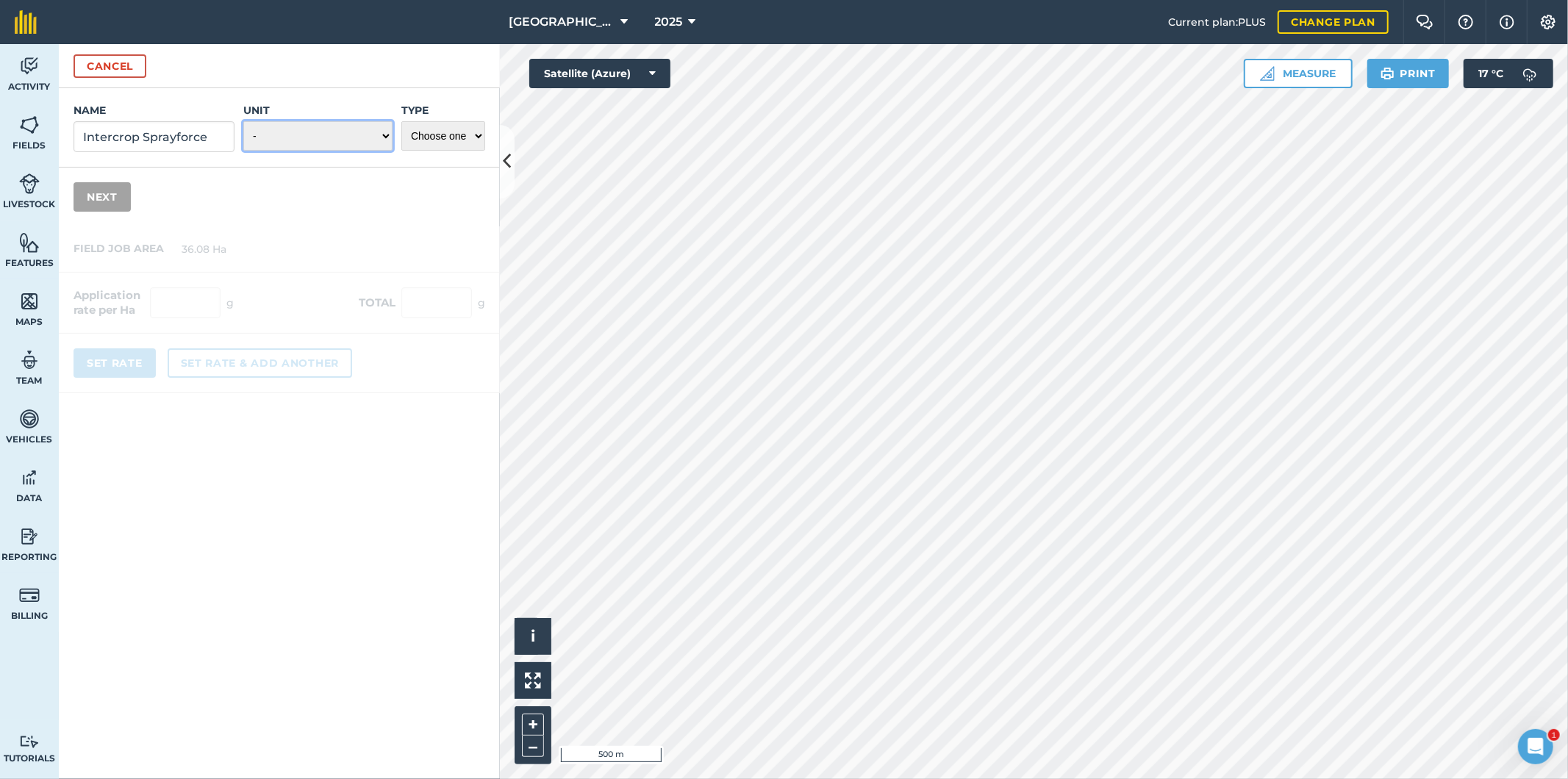 click on "- Grams/g Kilograms/kg Metric tonnes/t Millilitres/ml Litres/L Ounces/oz Pounds/lb Imperial tons/t Fluid ounces/fl oz Gallons/gal Count Cubic Meter/m3 Pint/pt Quart/qt Megalitre/ML unit_type_hundred_weight" at bounding box center (318, 136) 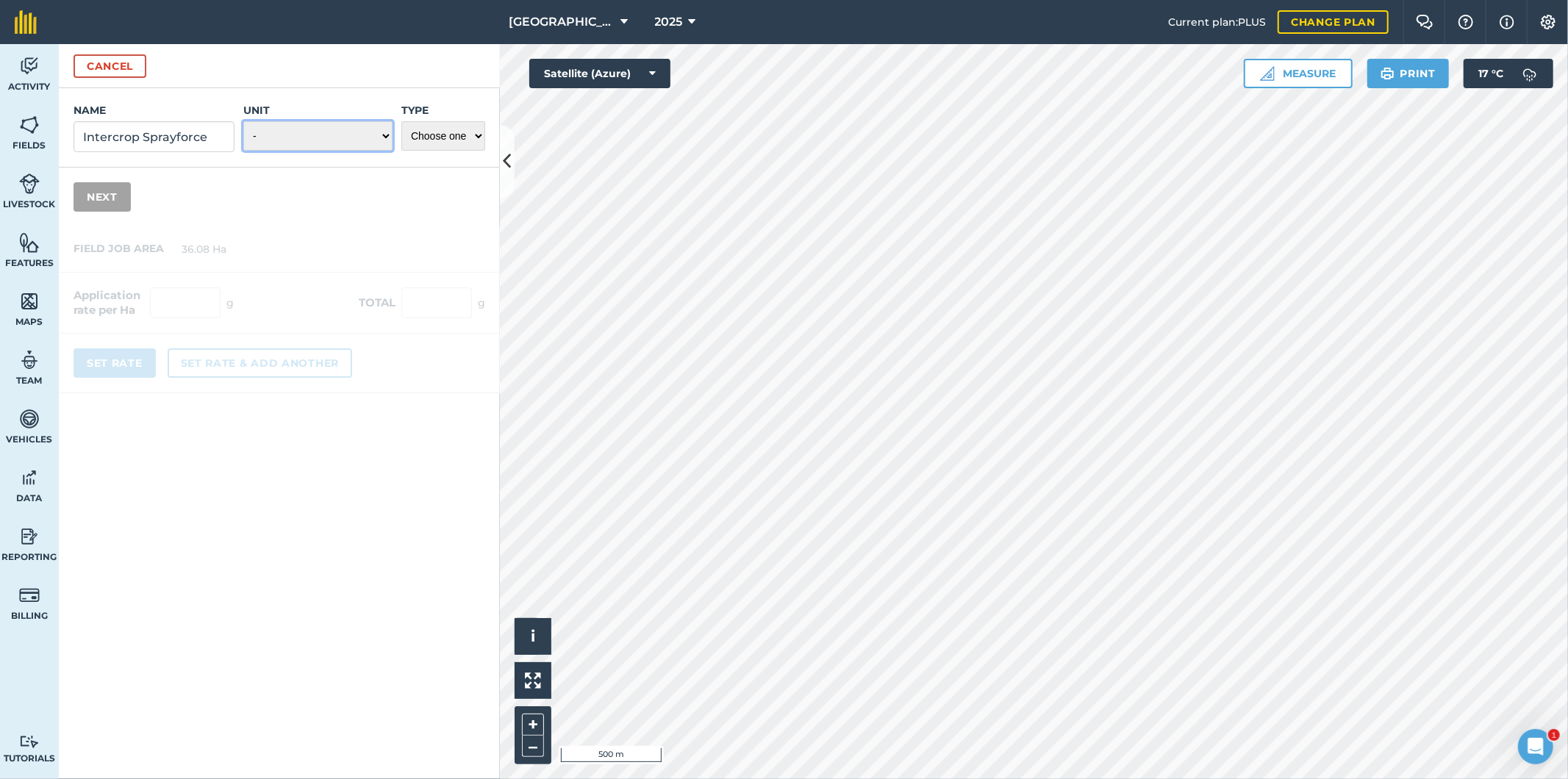 select on "LITRES" 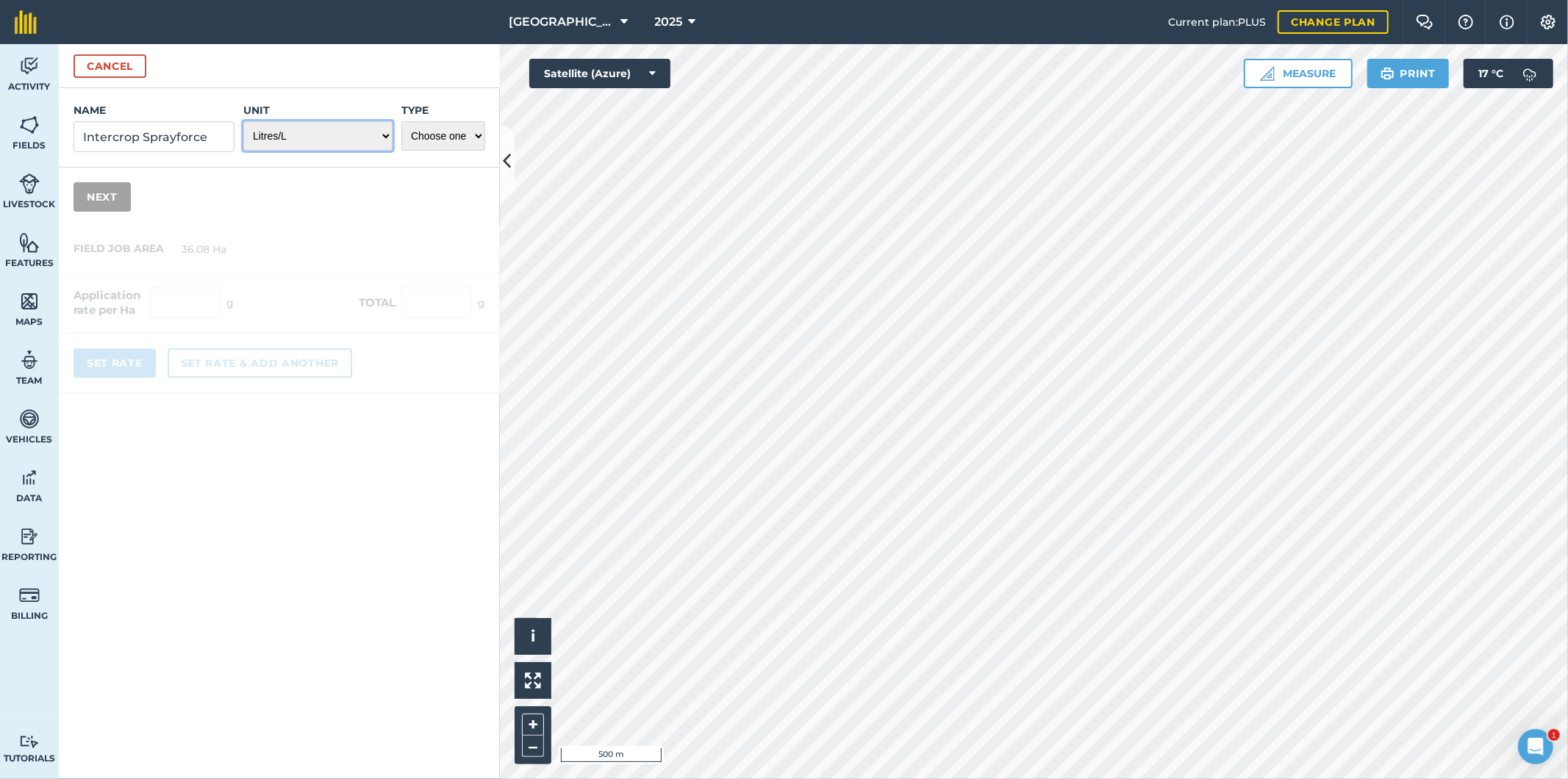 click on "- Grams/g Kilograms/kg Metric tonnes/t Millilitres/ml Litres/L Ounces/oz Pounds/lb Imperial tons/t Fluid ounces/fl oz Gallons/gal Count Cubic Meter/m3 Pint/pt Quart/qt Megalitre/ML unit_type_hundred_weight" at bounding box center (318, 136) 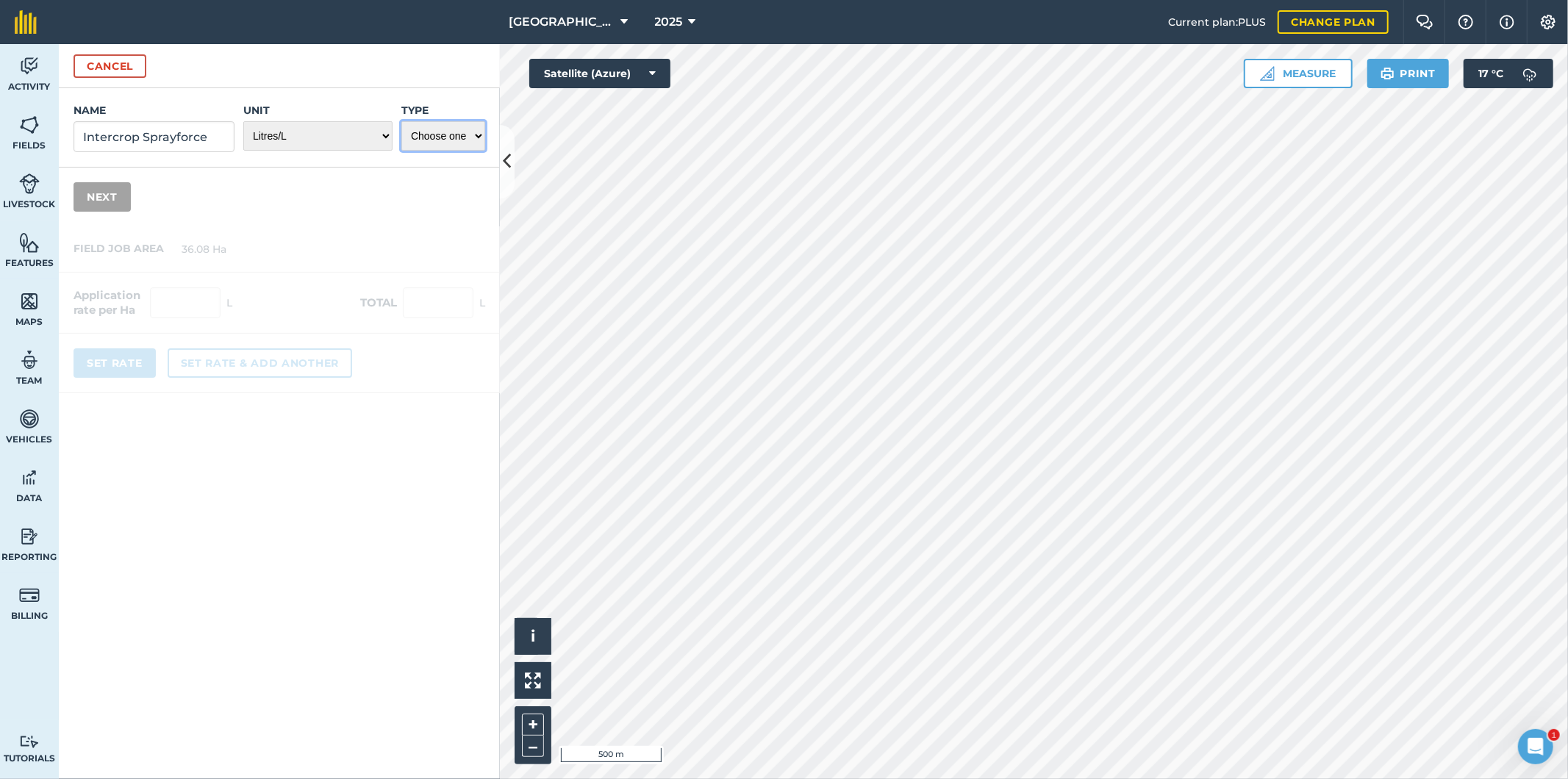 click on "Choose one Fertilizer Seed Spray Fuel Other" at bounding box center (443, 136) 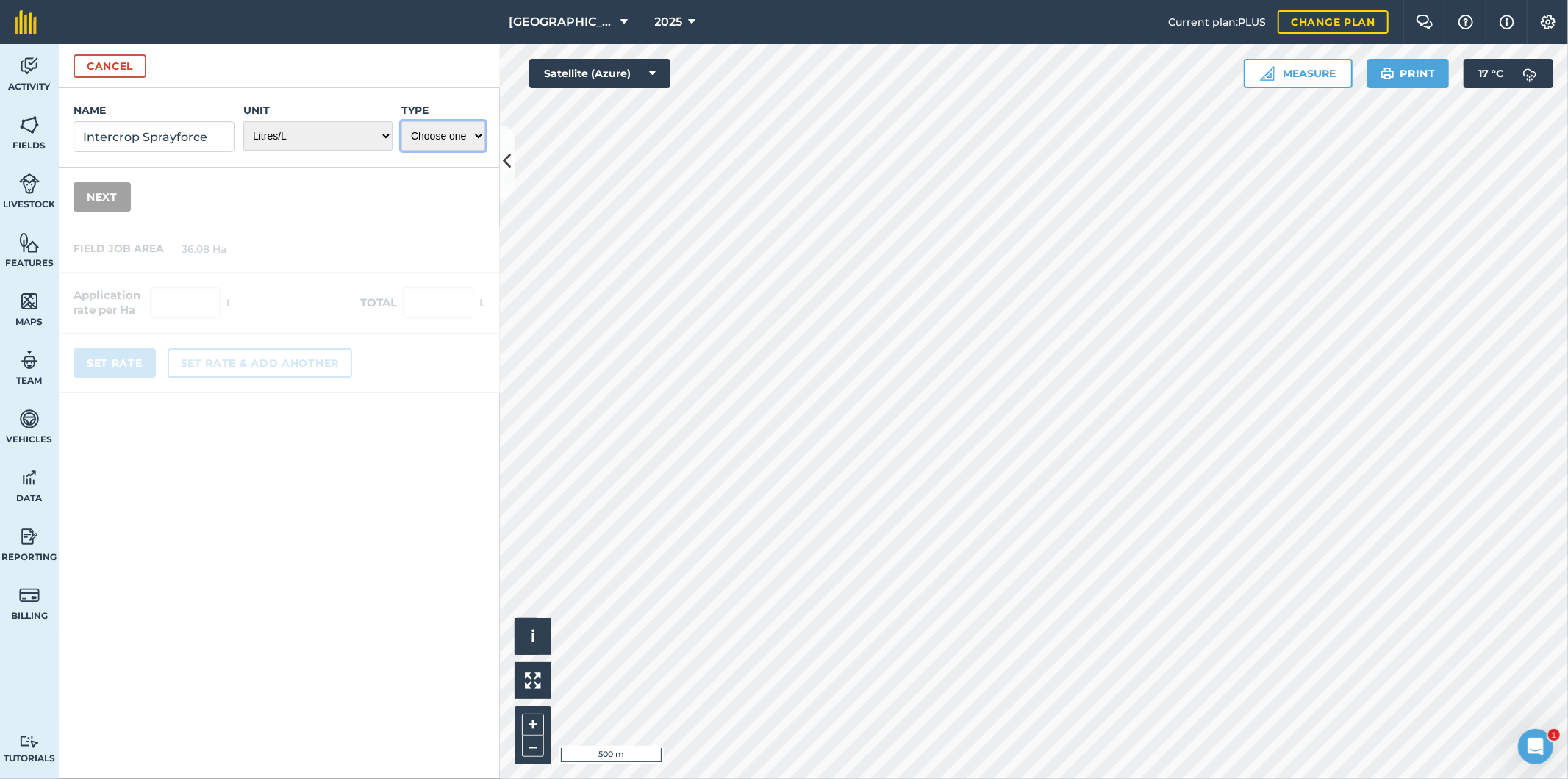 select on "SPRAY" 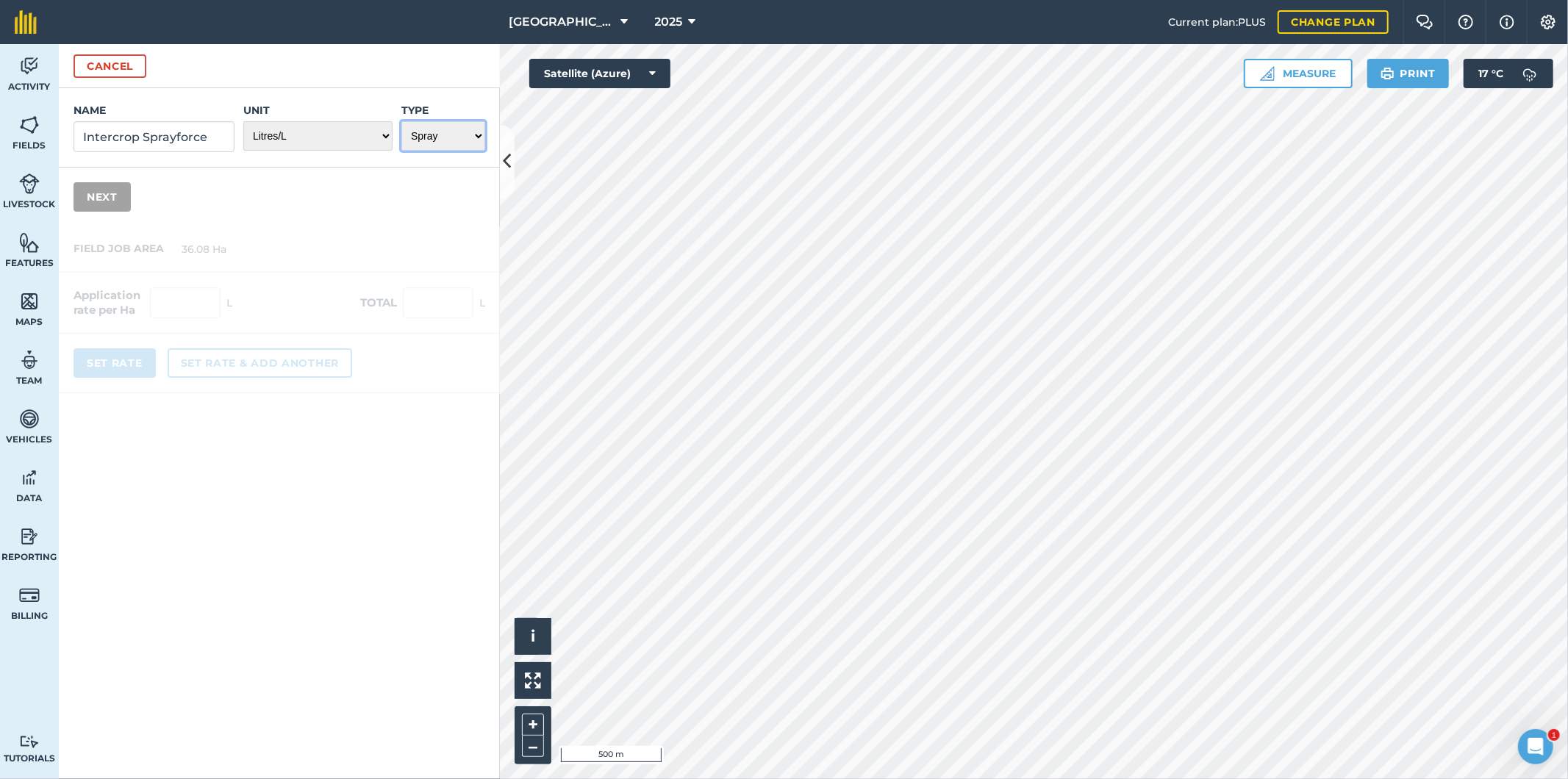 click on "Choose one Fertilizer Seed Spray Fuel Other" at bounding box center (443, 136) 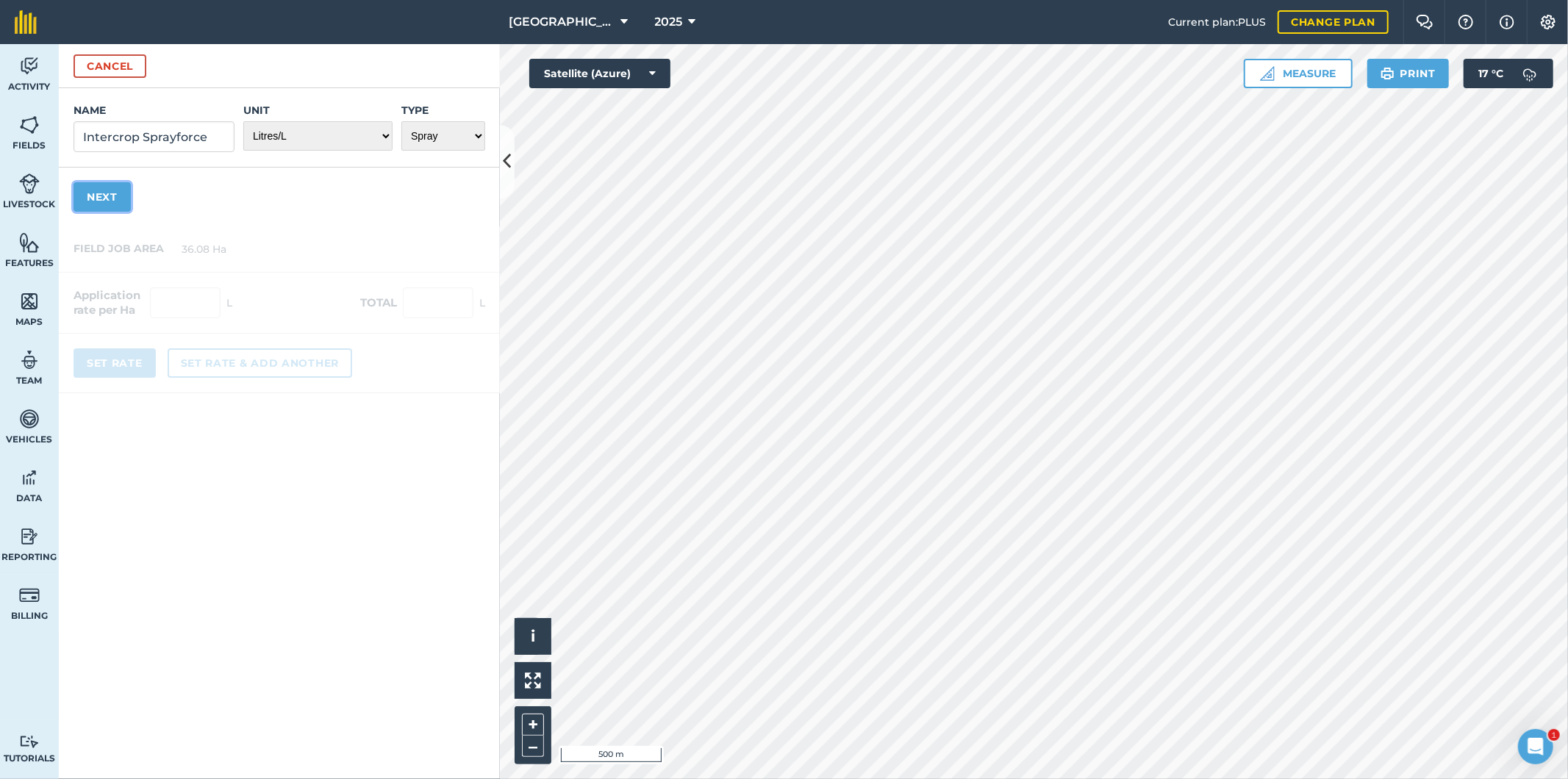 click on "Next" at bounding box center (102, 197) 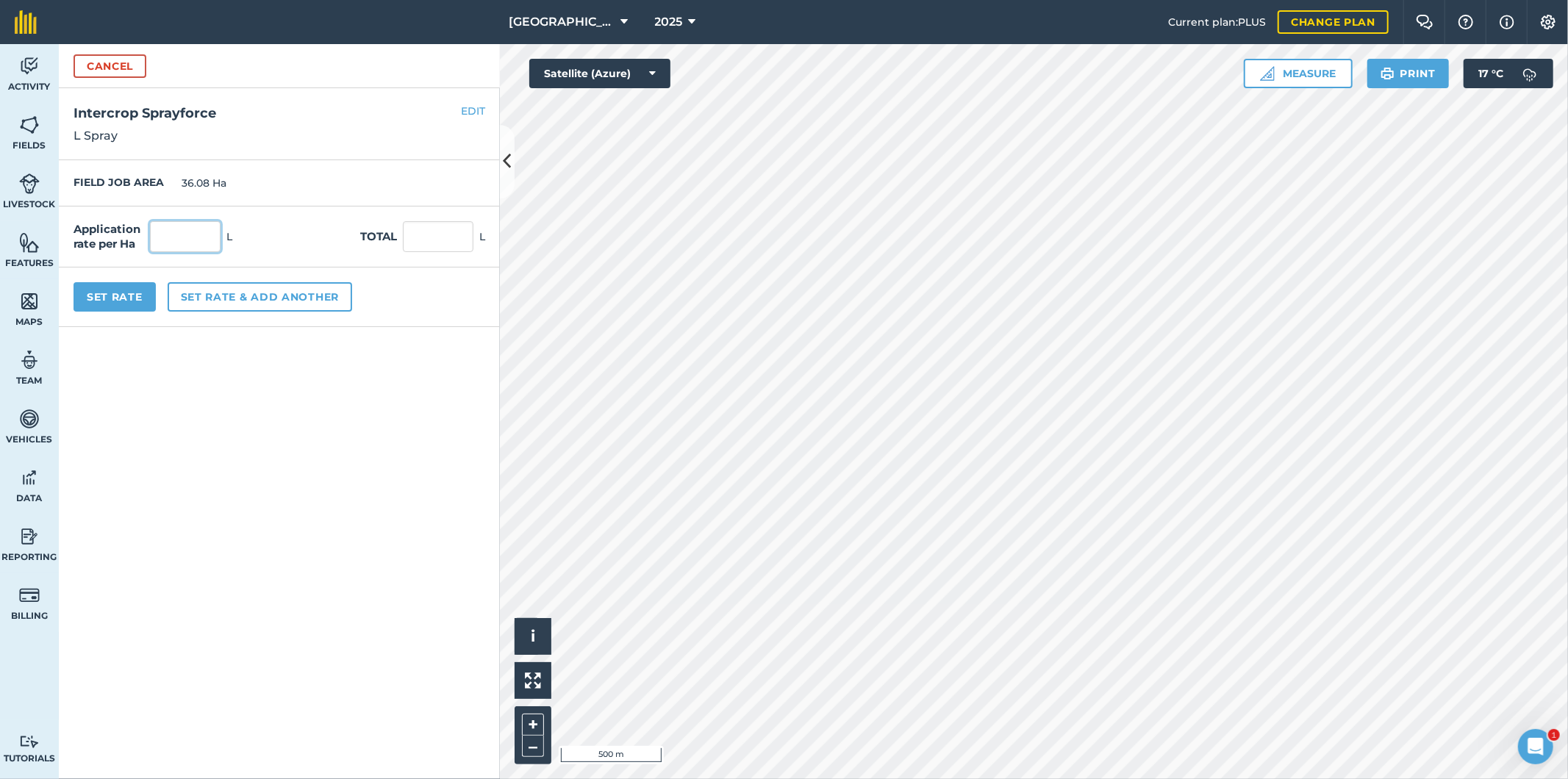 click at bounding box center (185, 237) 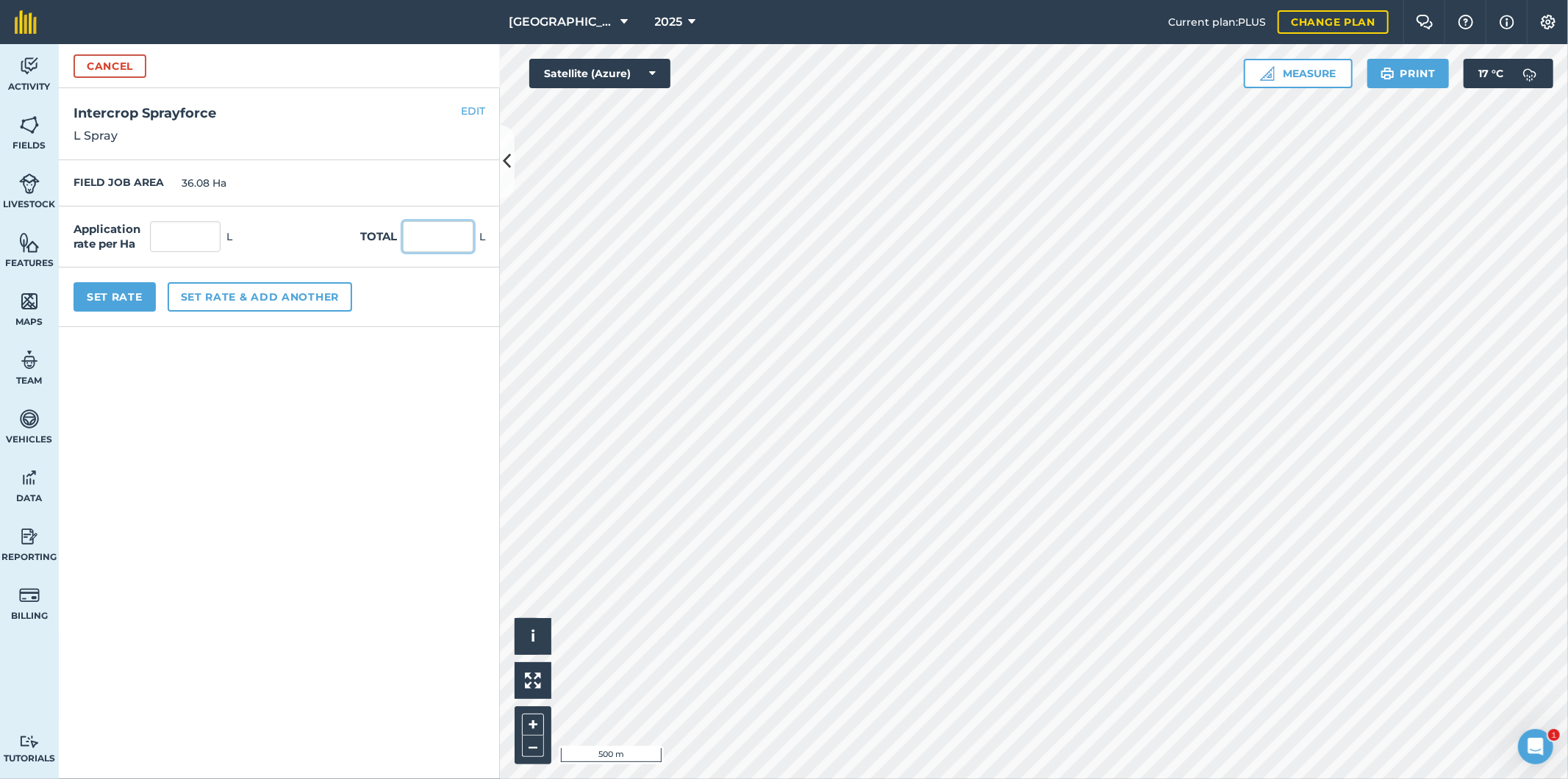click at bounding box center [438, 237] 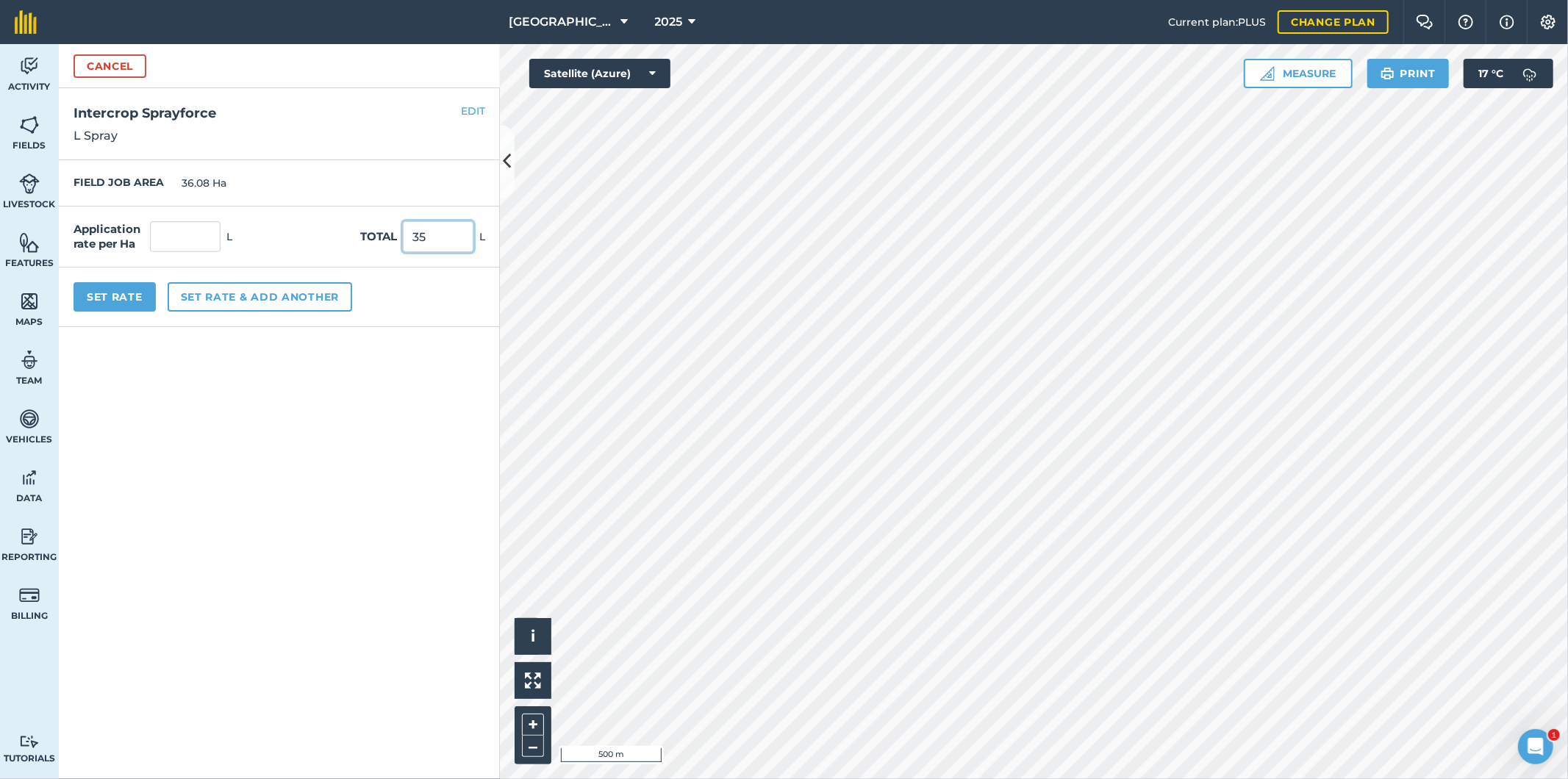 type on "35" 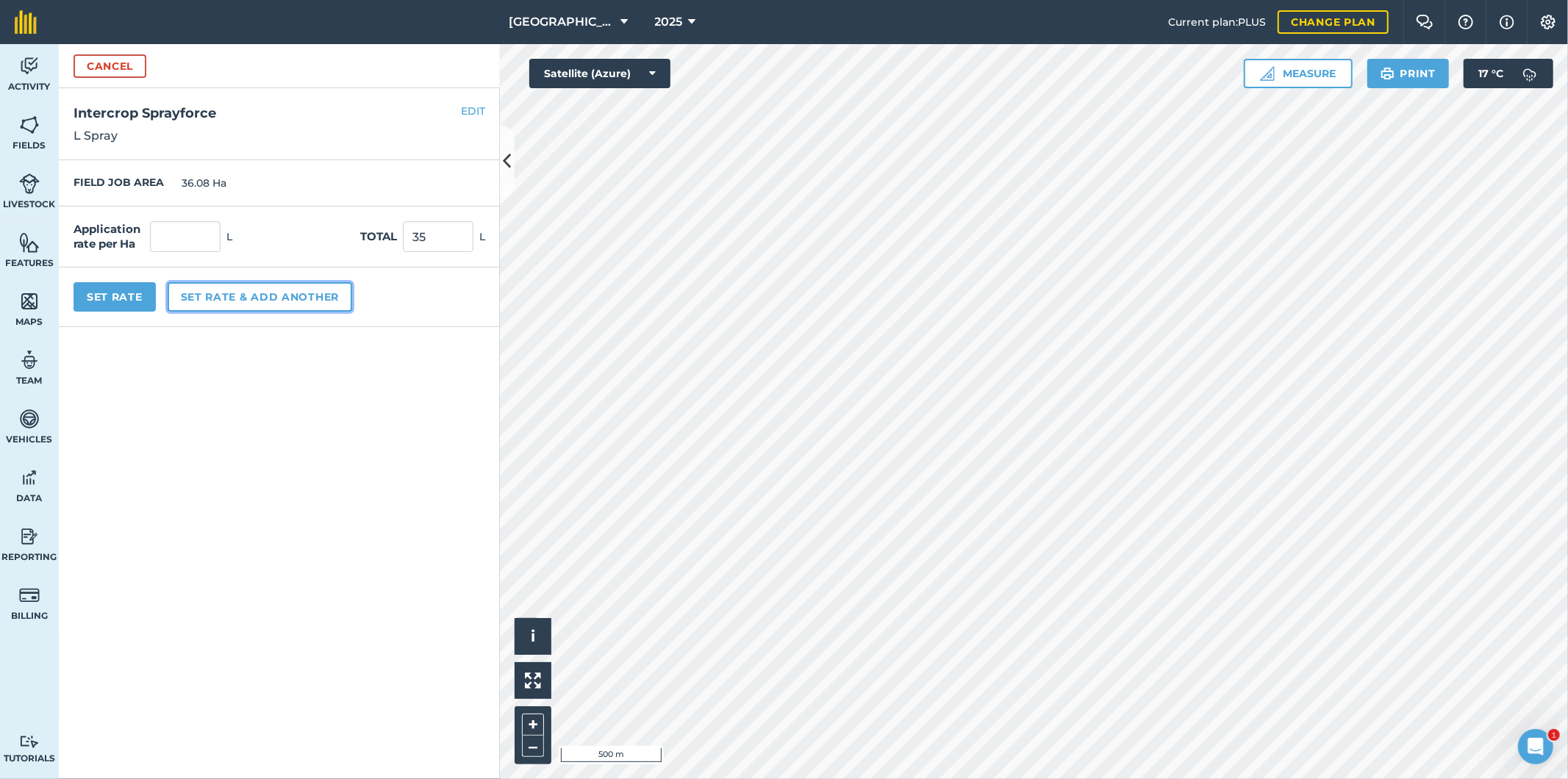 type on "0.97" 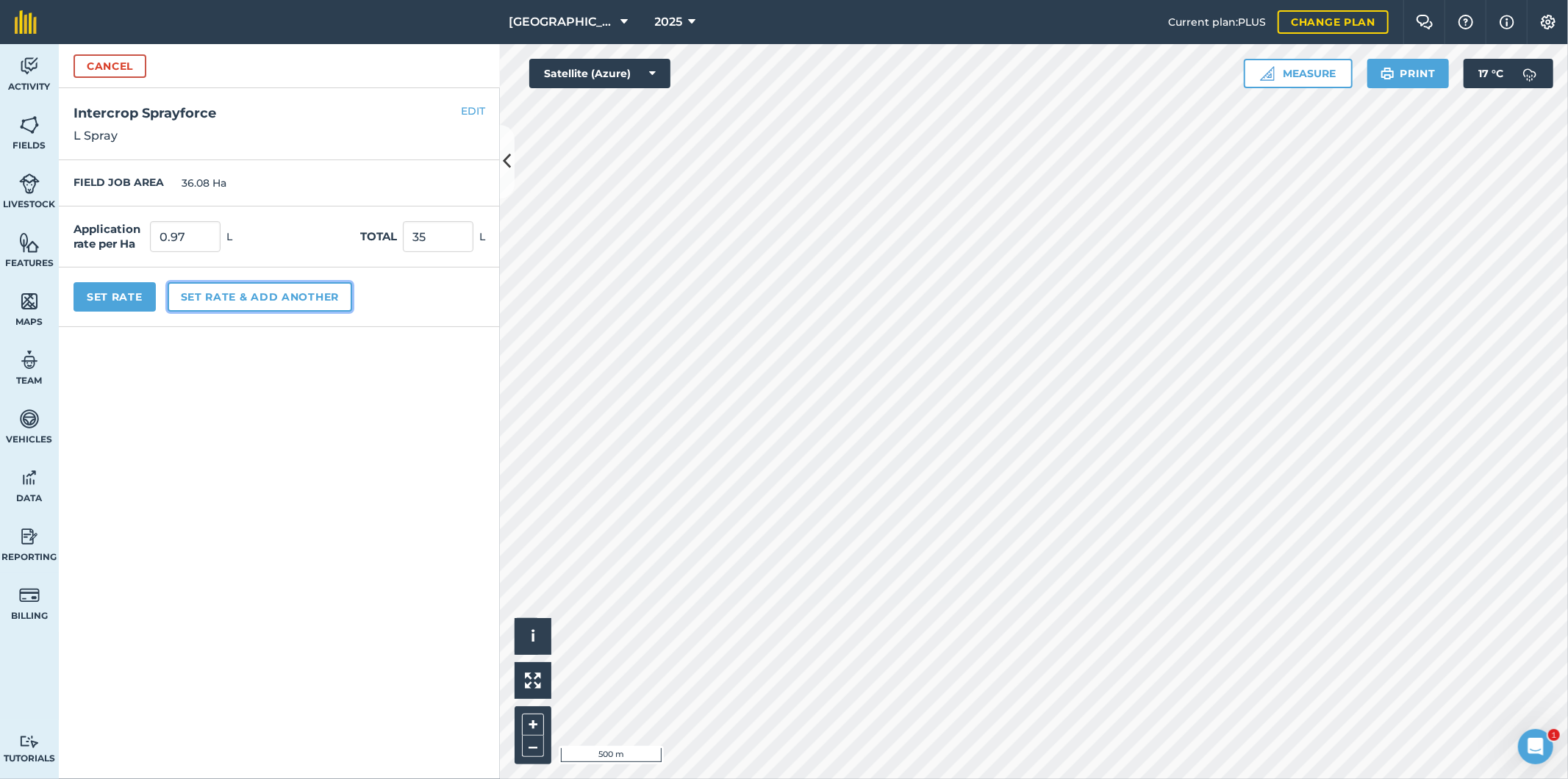 click on "Set rate & add another" at bounding box center [259, 297] 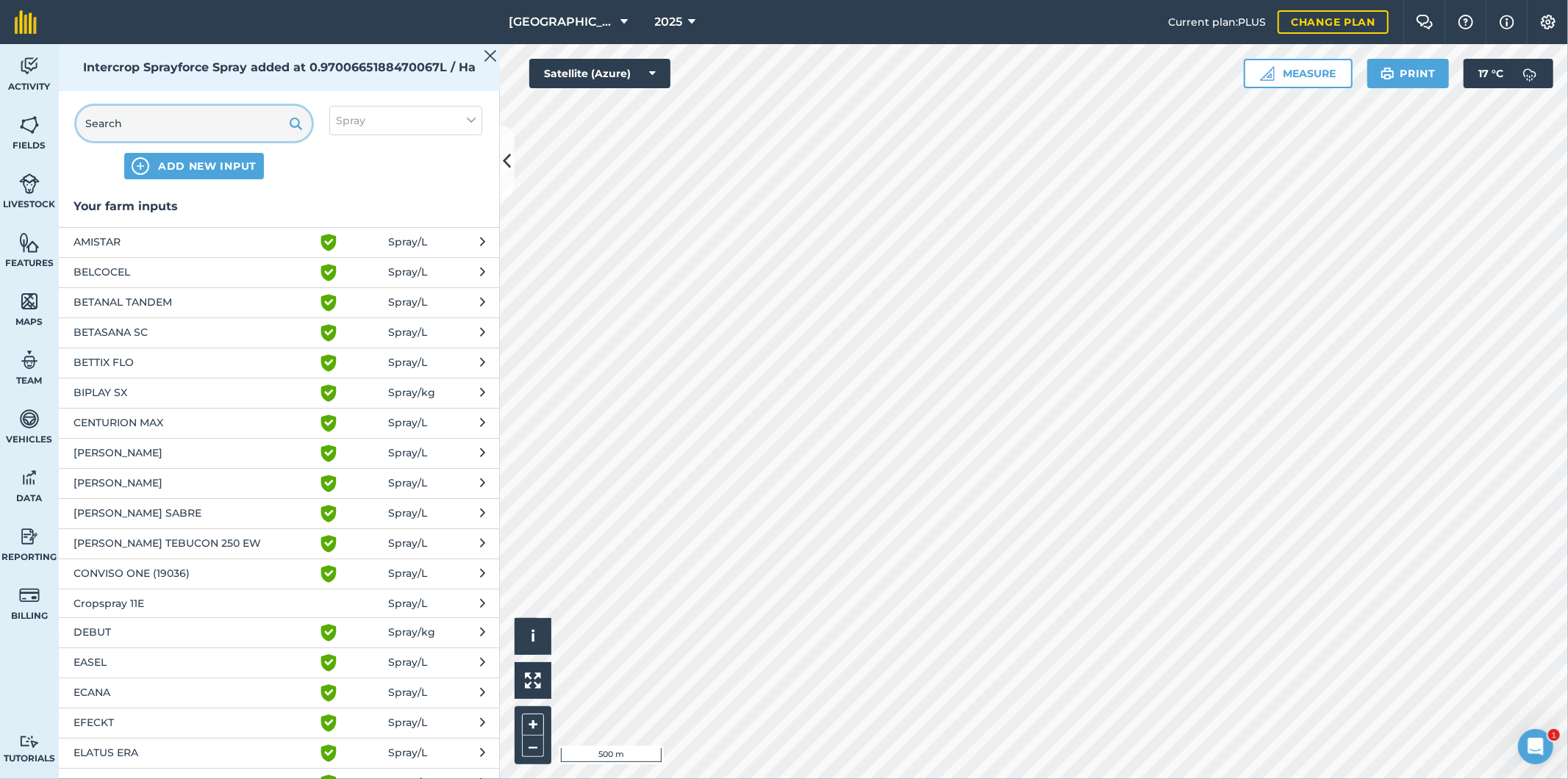 click at bounding box center [194, 123] 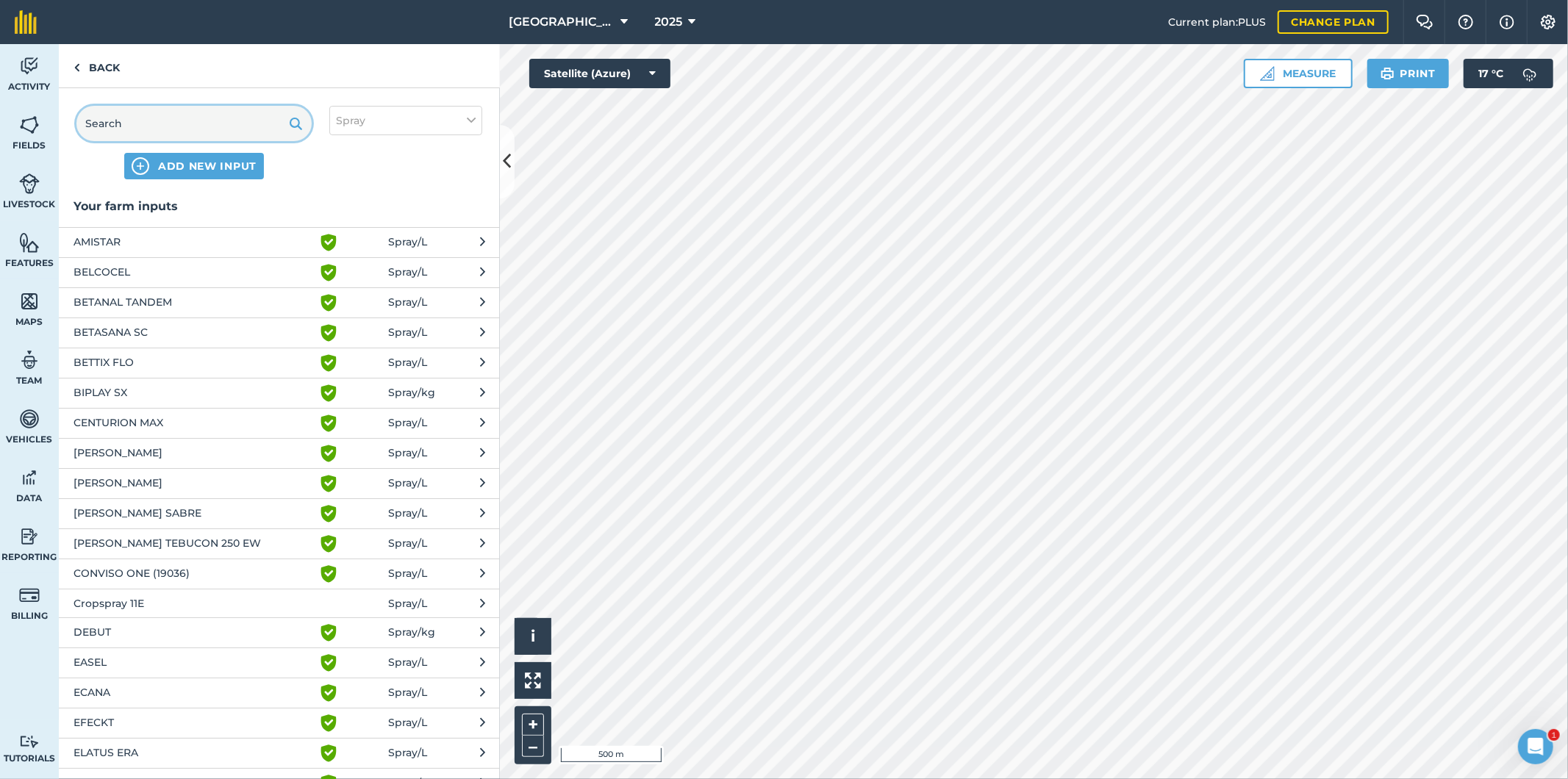 click at bounding box center [194, 123] 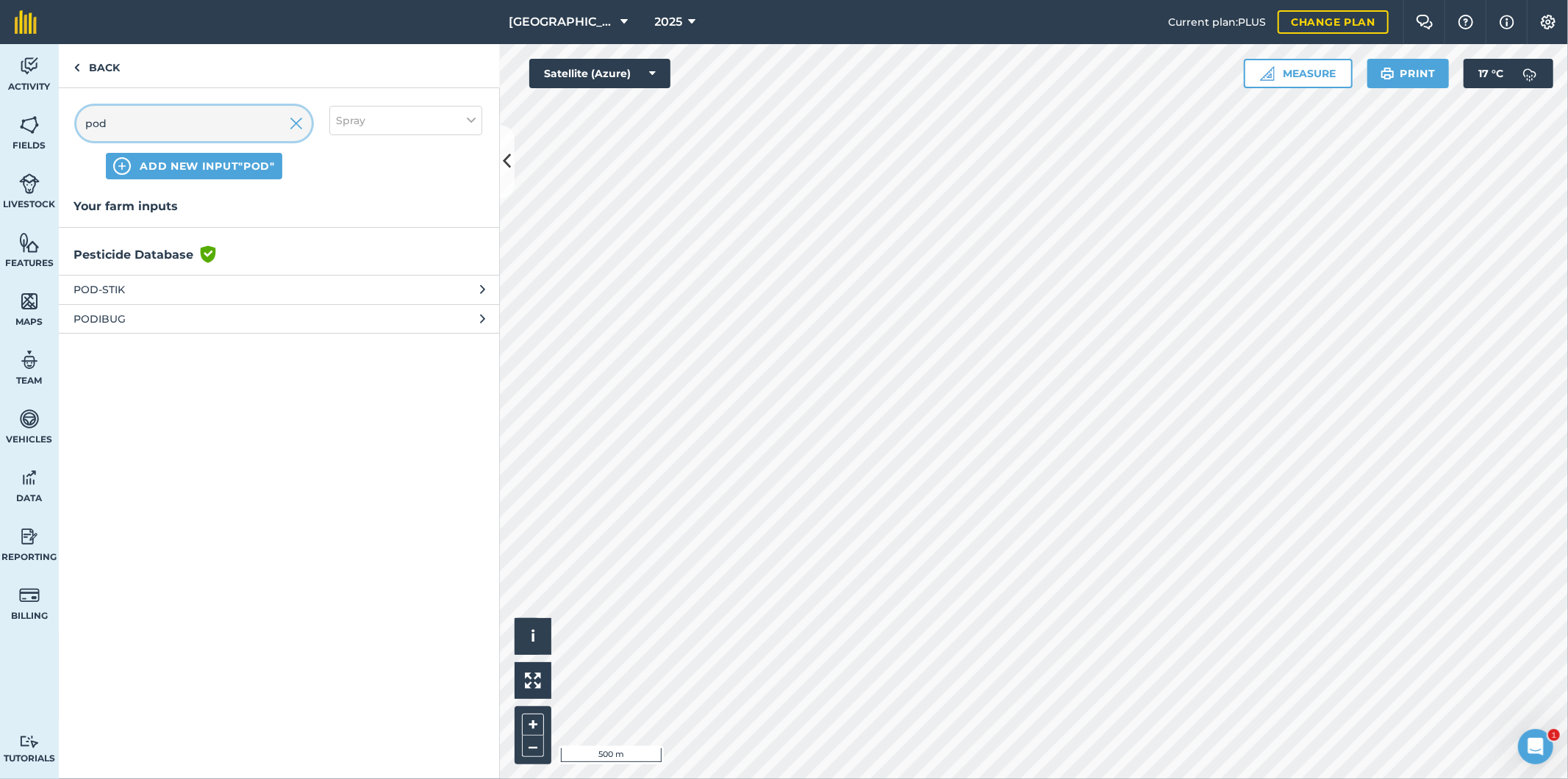 type on "pod" 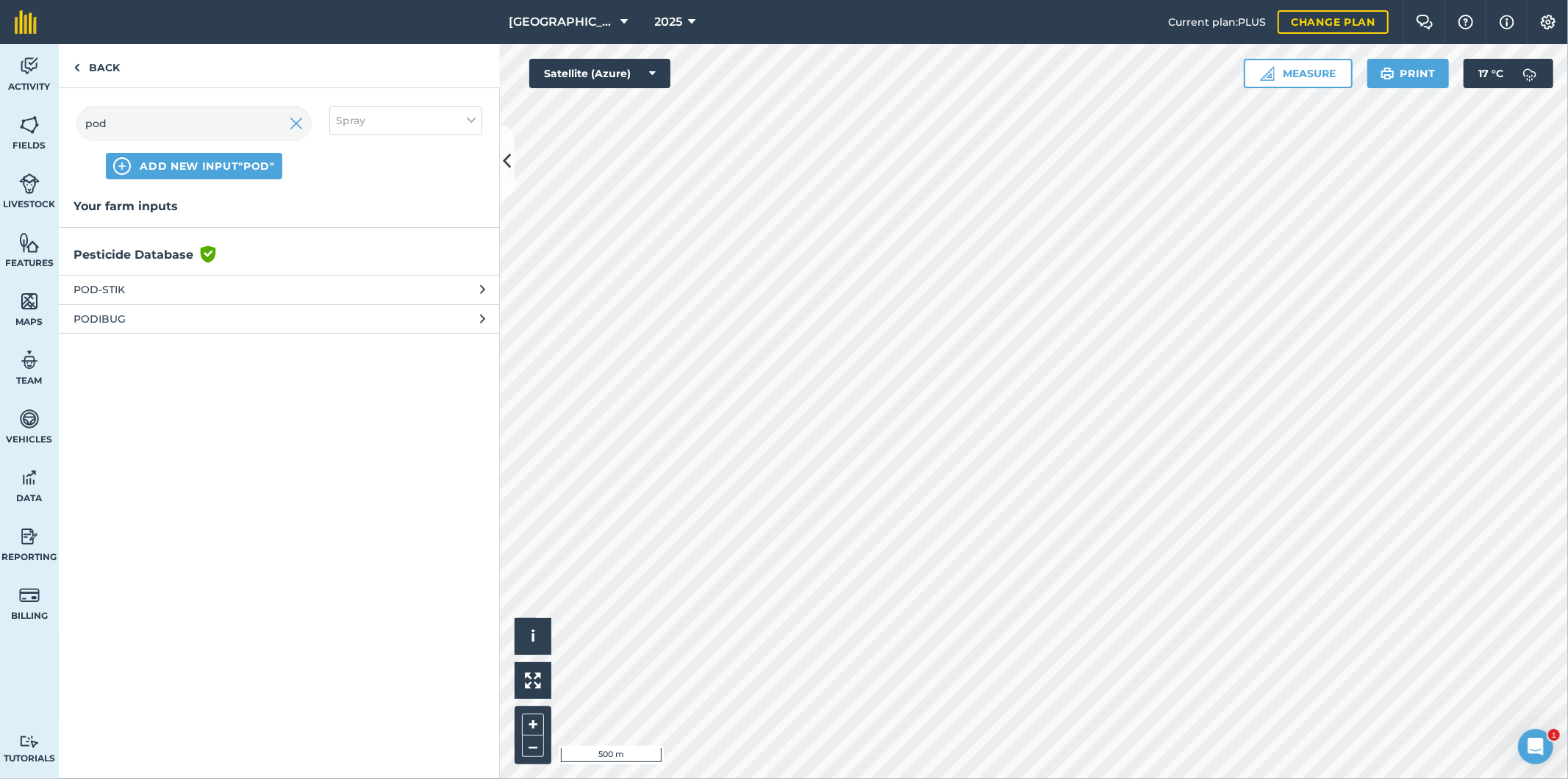 click on "POD-STIK" at bounding box center (193, 290) 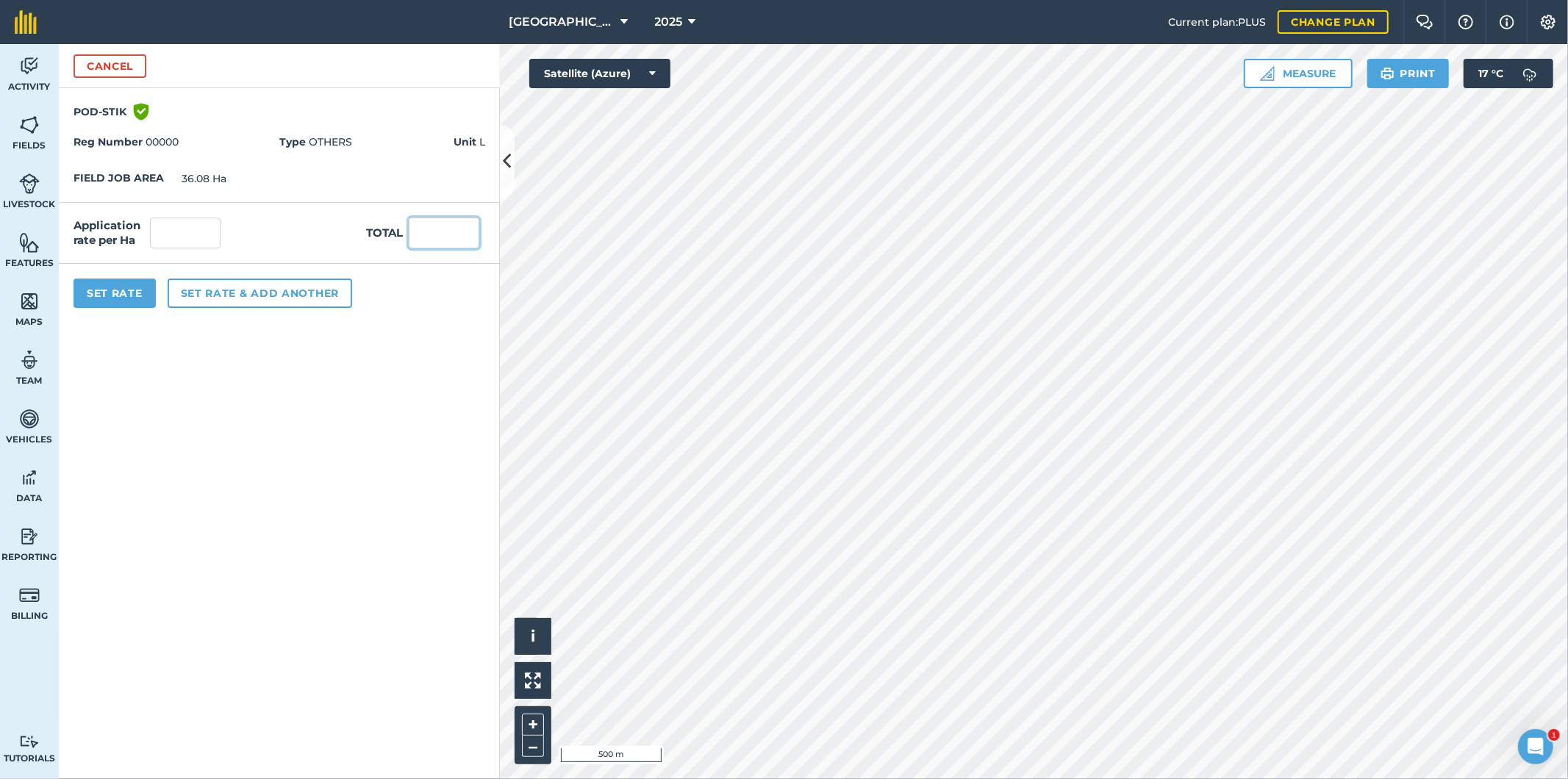 click at bounding box center (444, 233) 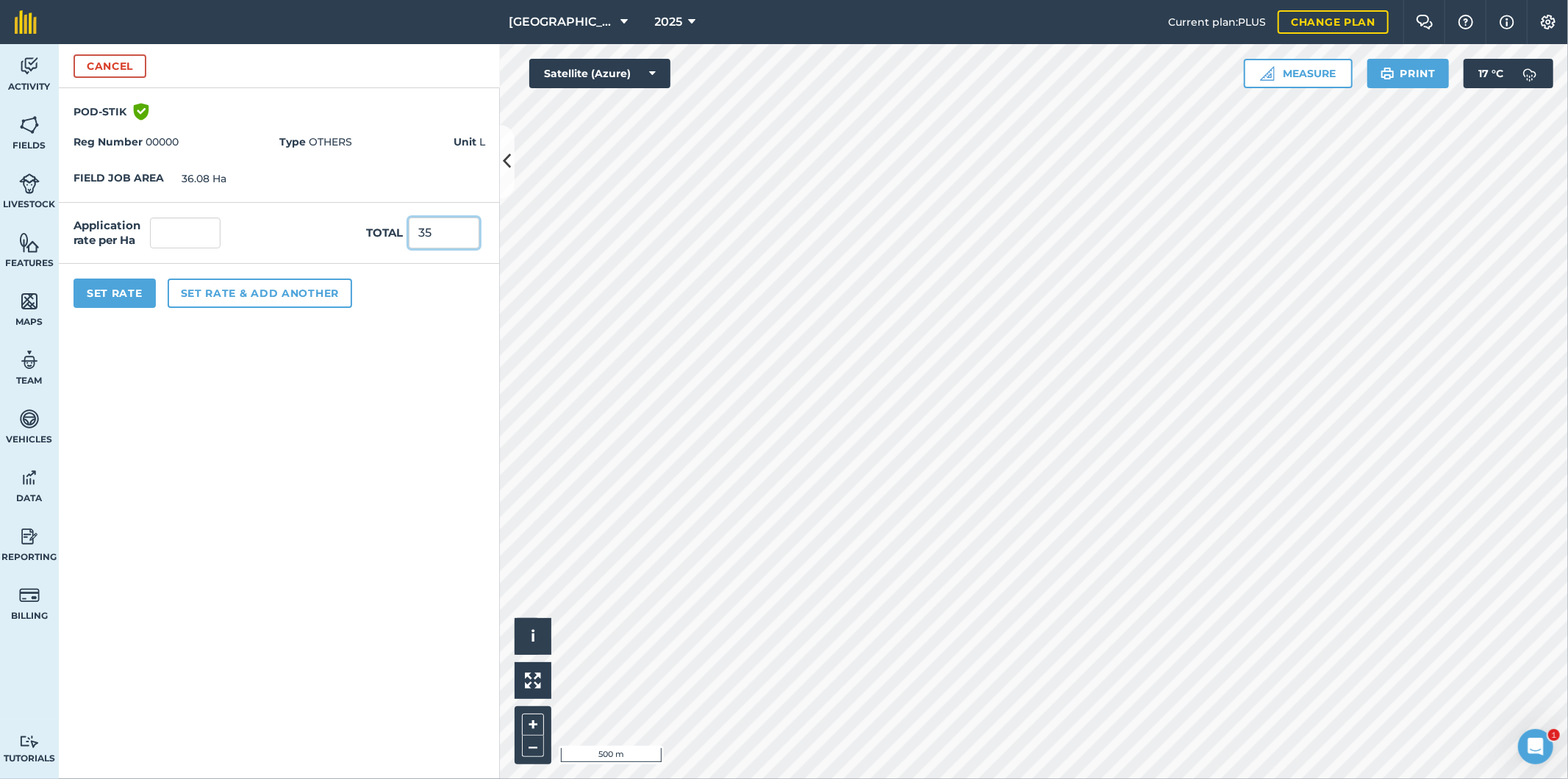type on "35" 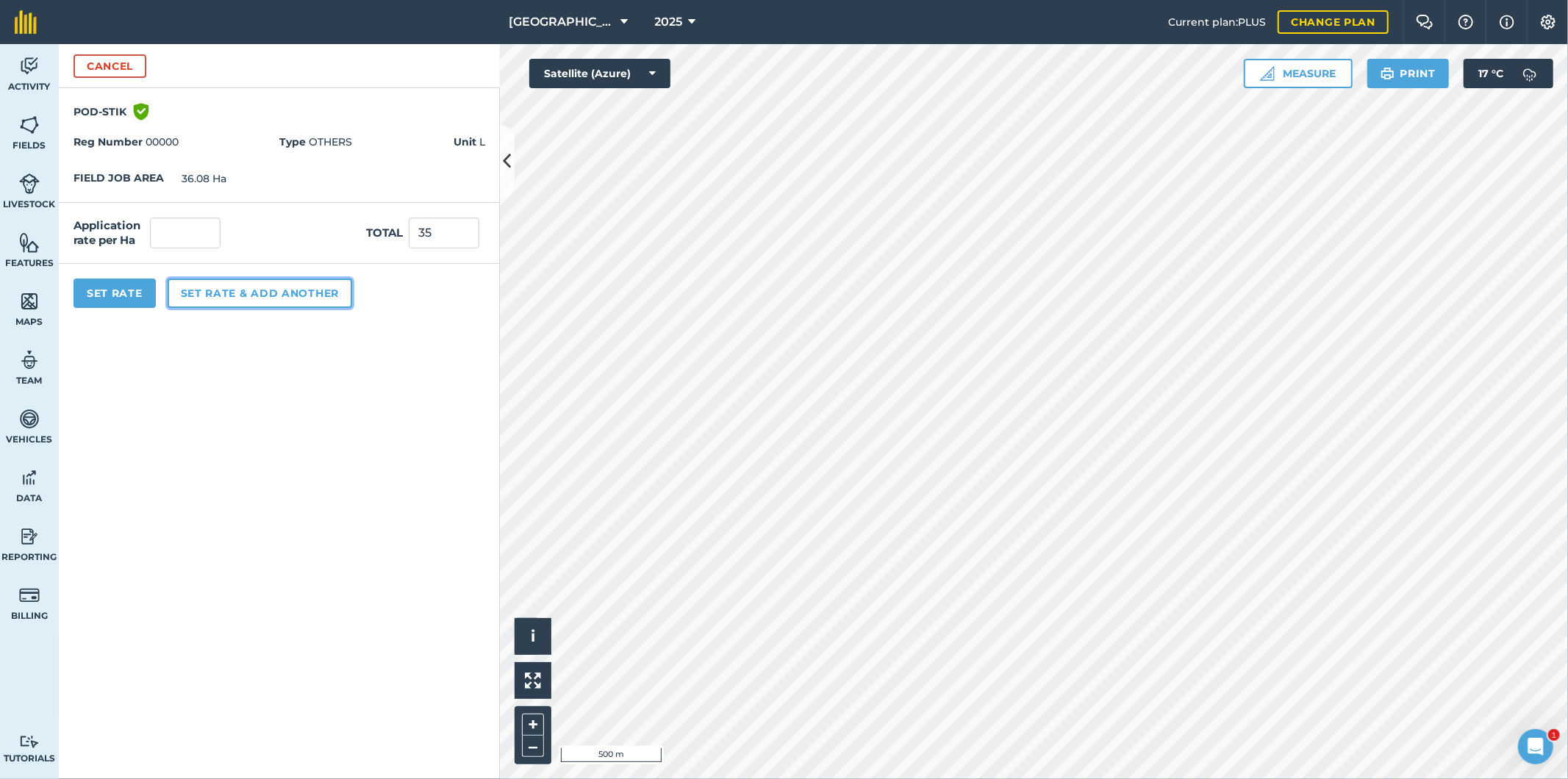 type on "0.97" 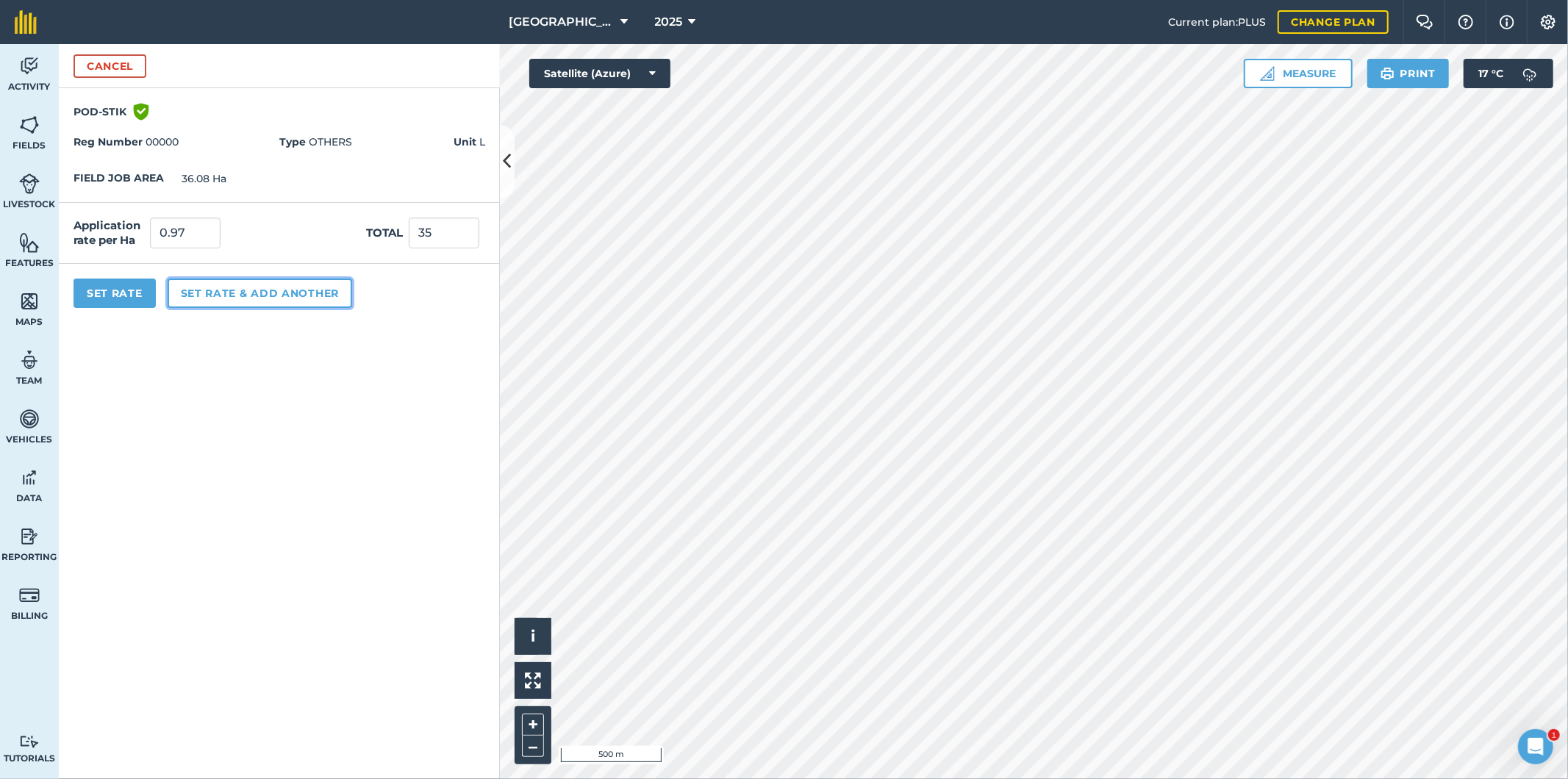 click on "Set rate & add another" at bounding box center [259, 293] 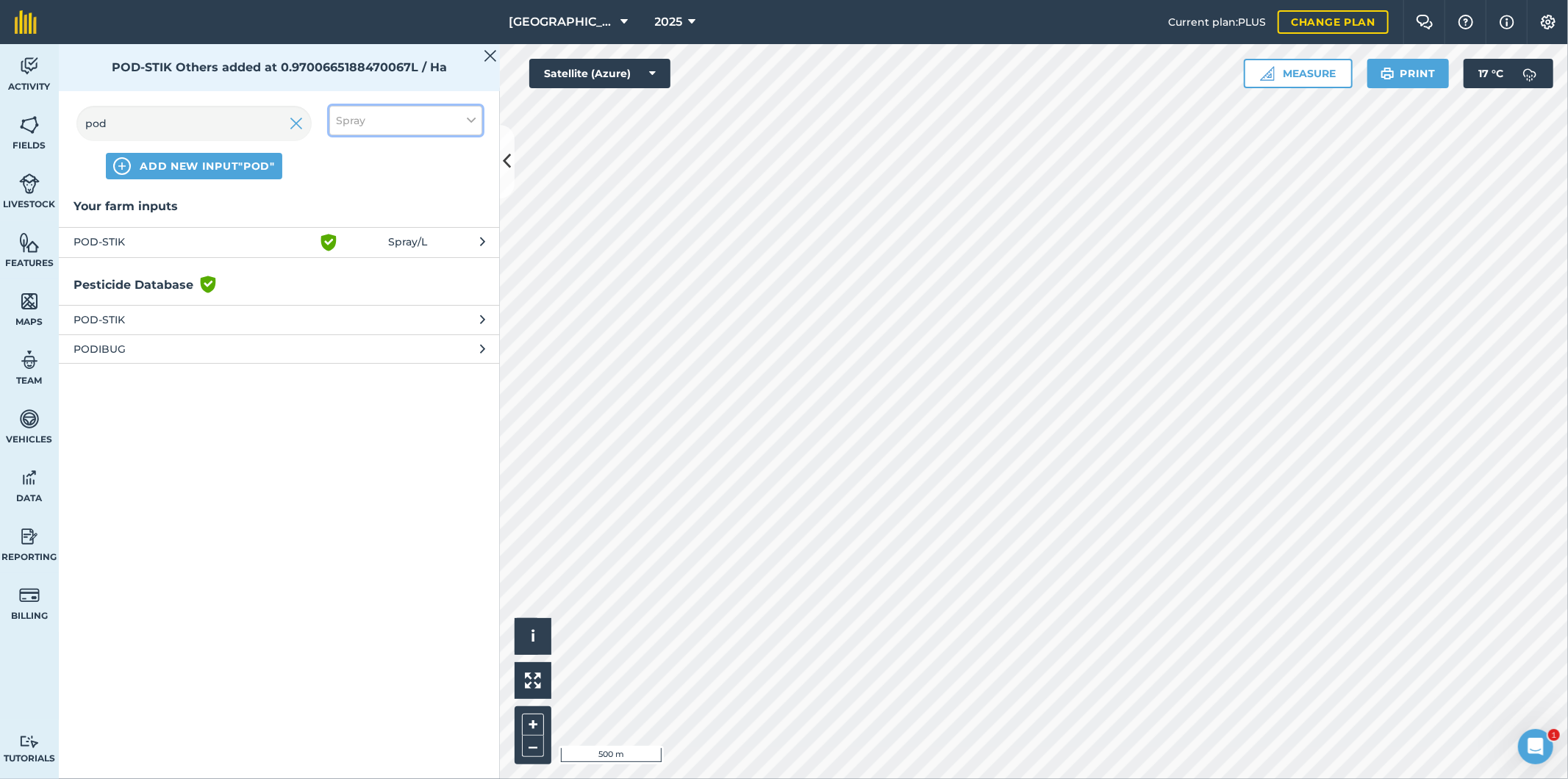 click on "Spray" at bounding box center (406, 121) 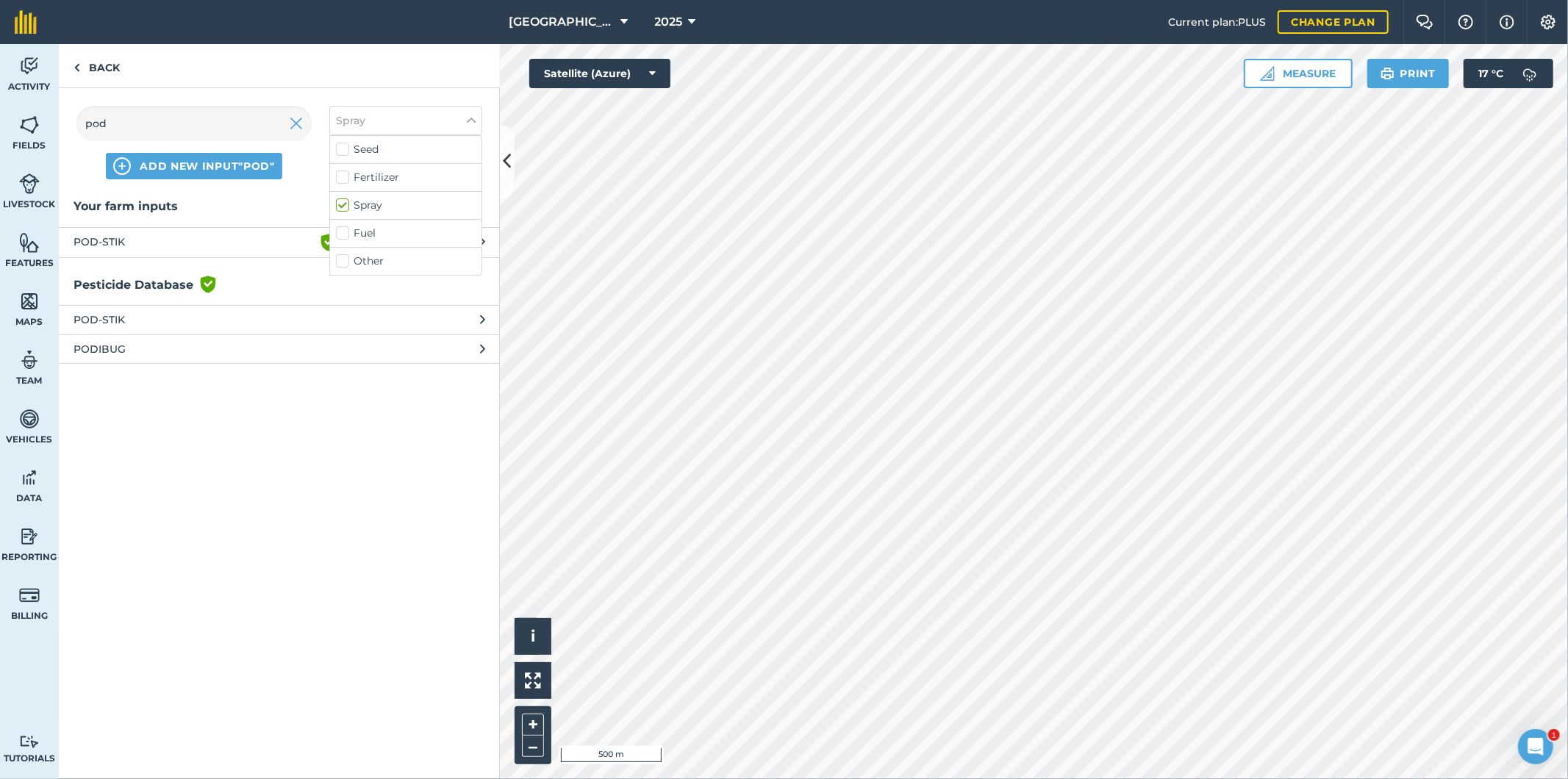 click on "Fuel" at bounding box center [406, 233] 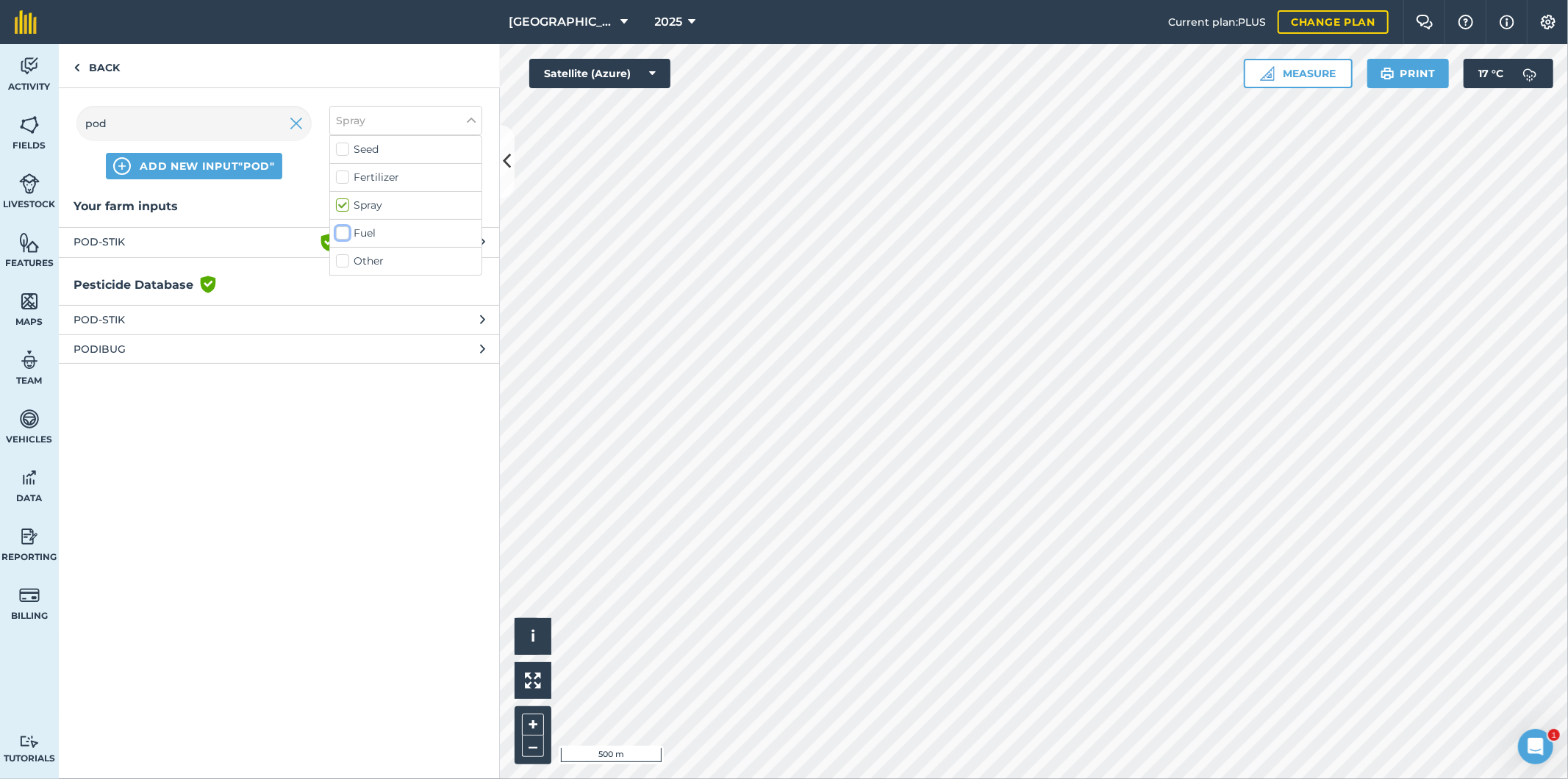 click on "Fuel" at bounding box center (340, 230) 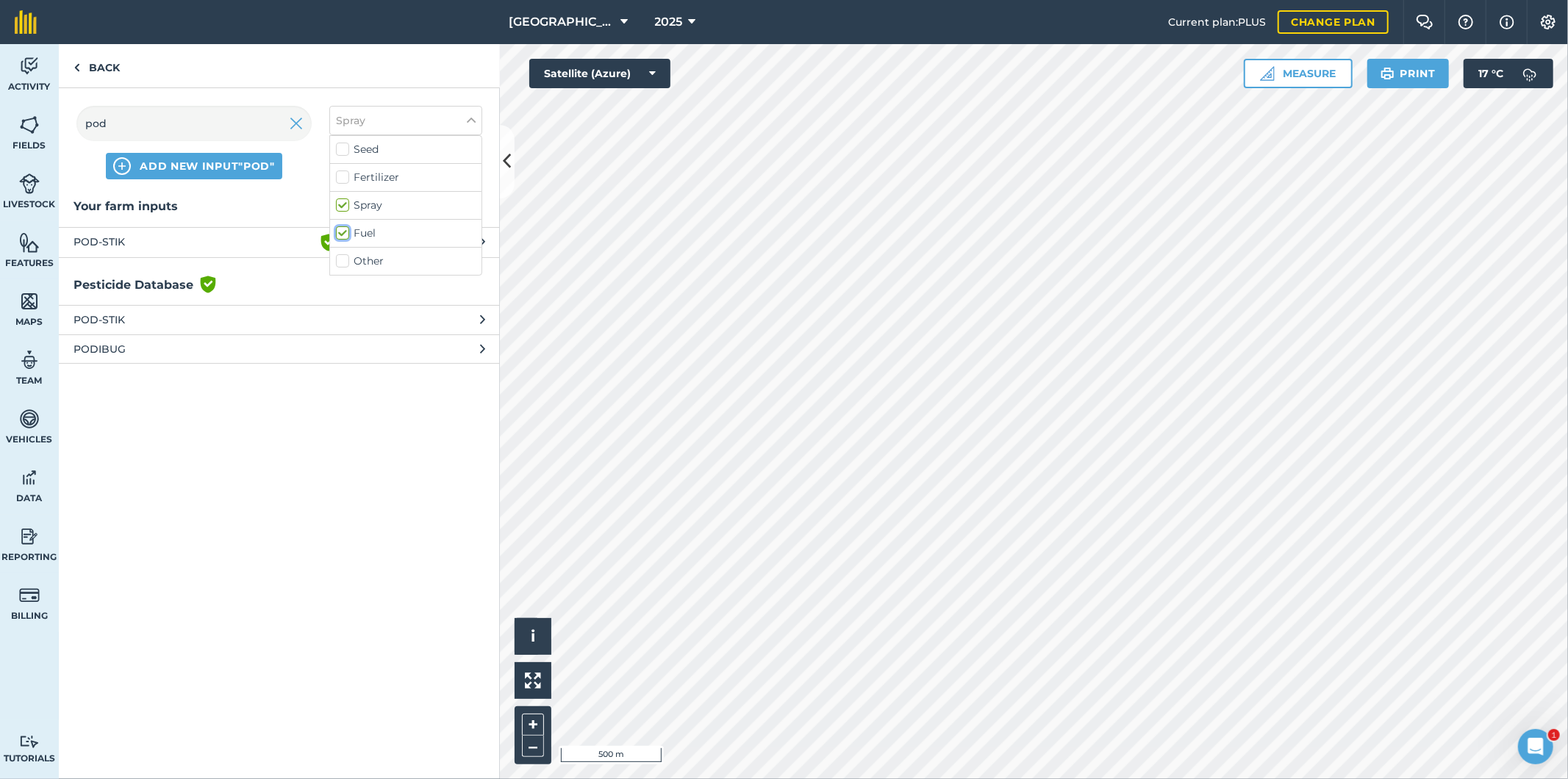 checkbox on "true" 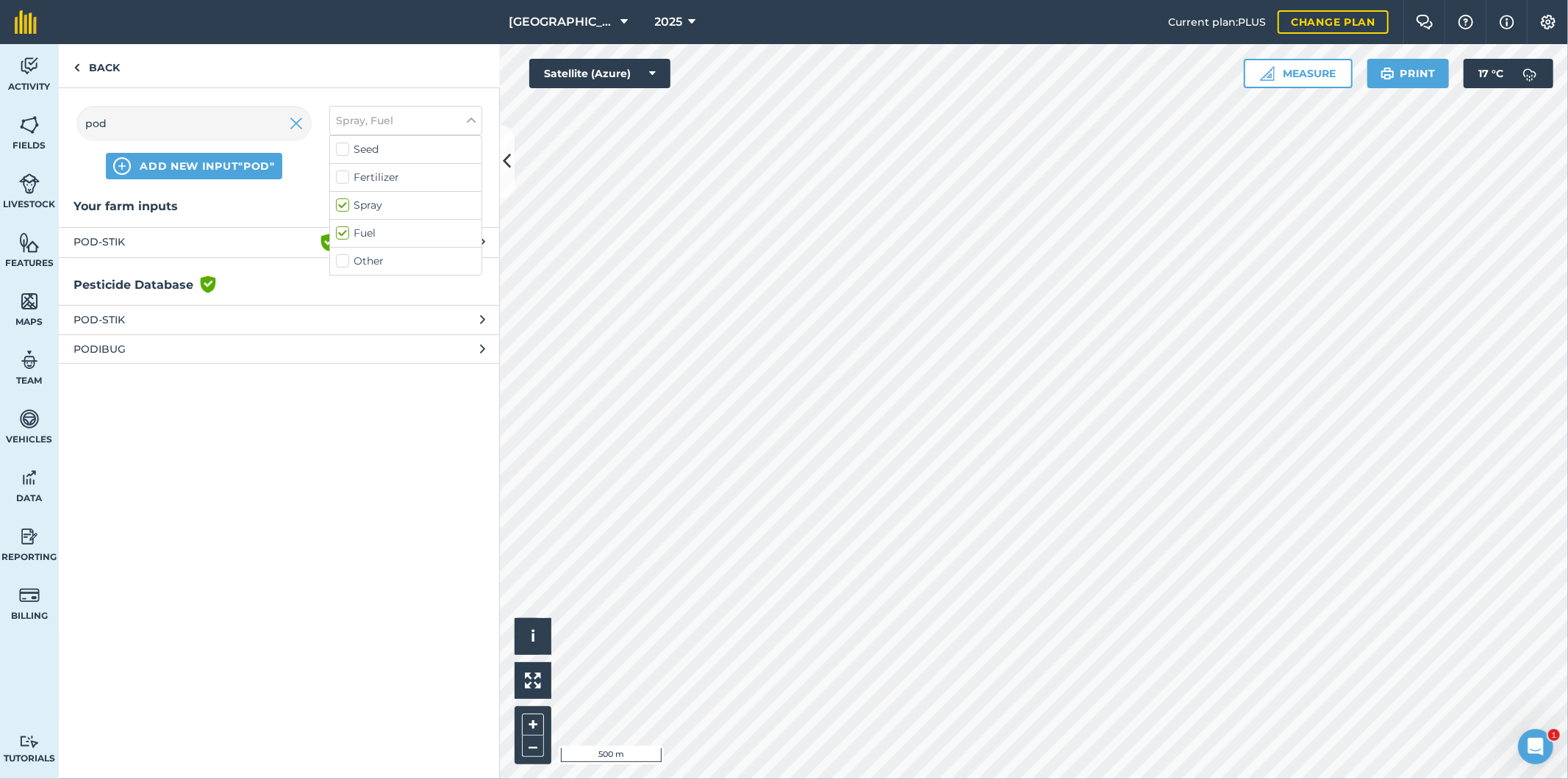 click on "Spray" at bounding box center (406, 206) 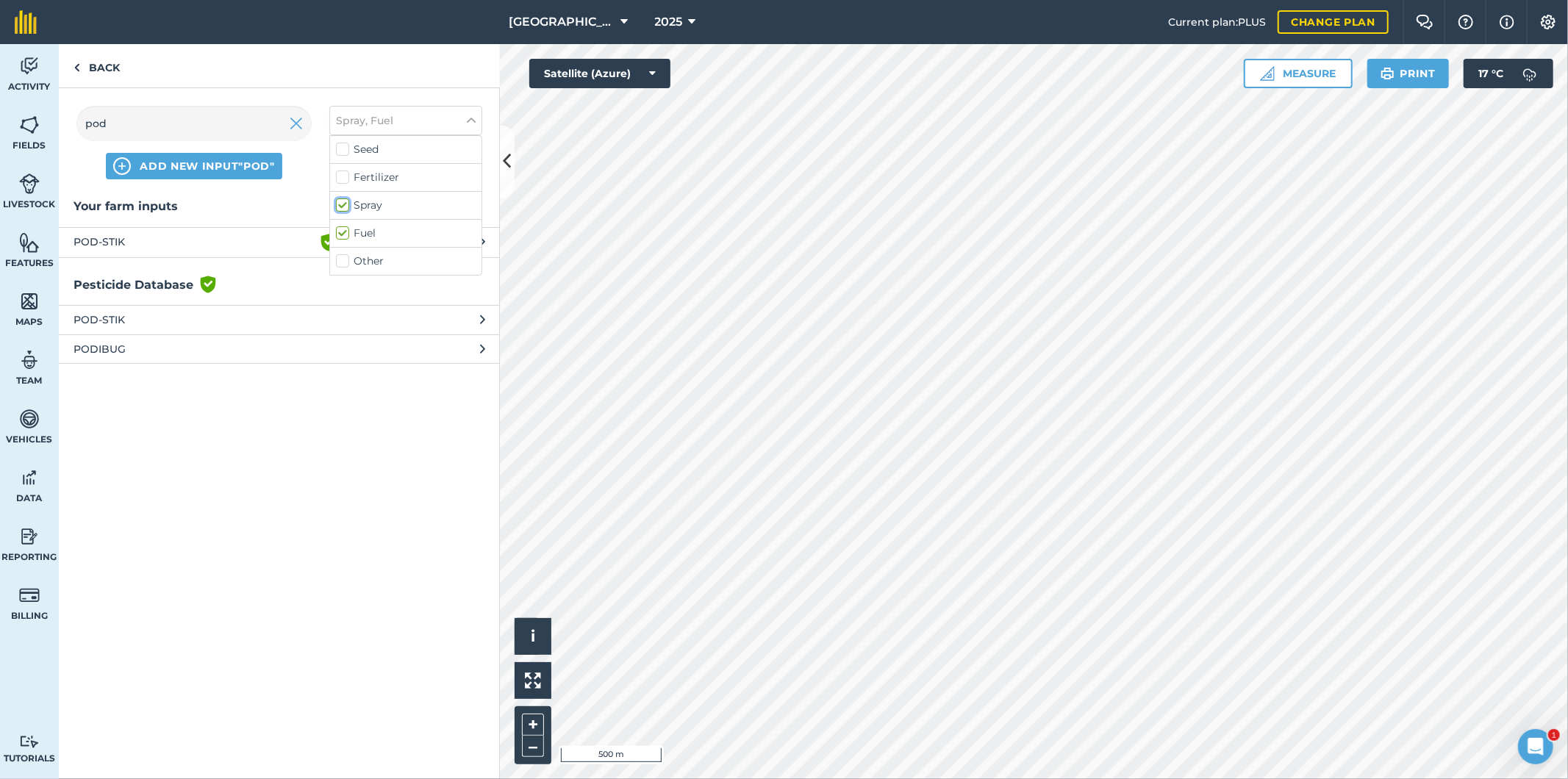 click on "Spray" at bounding box center [340, 202] 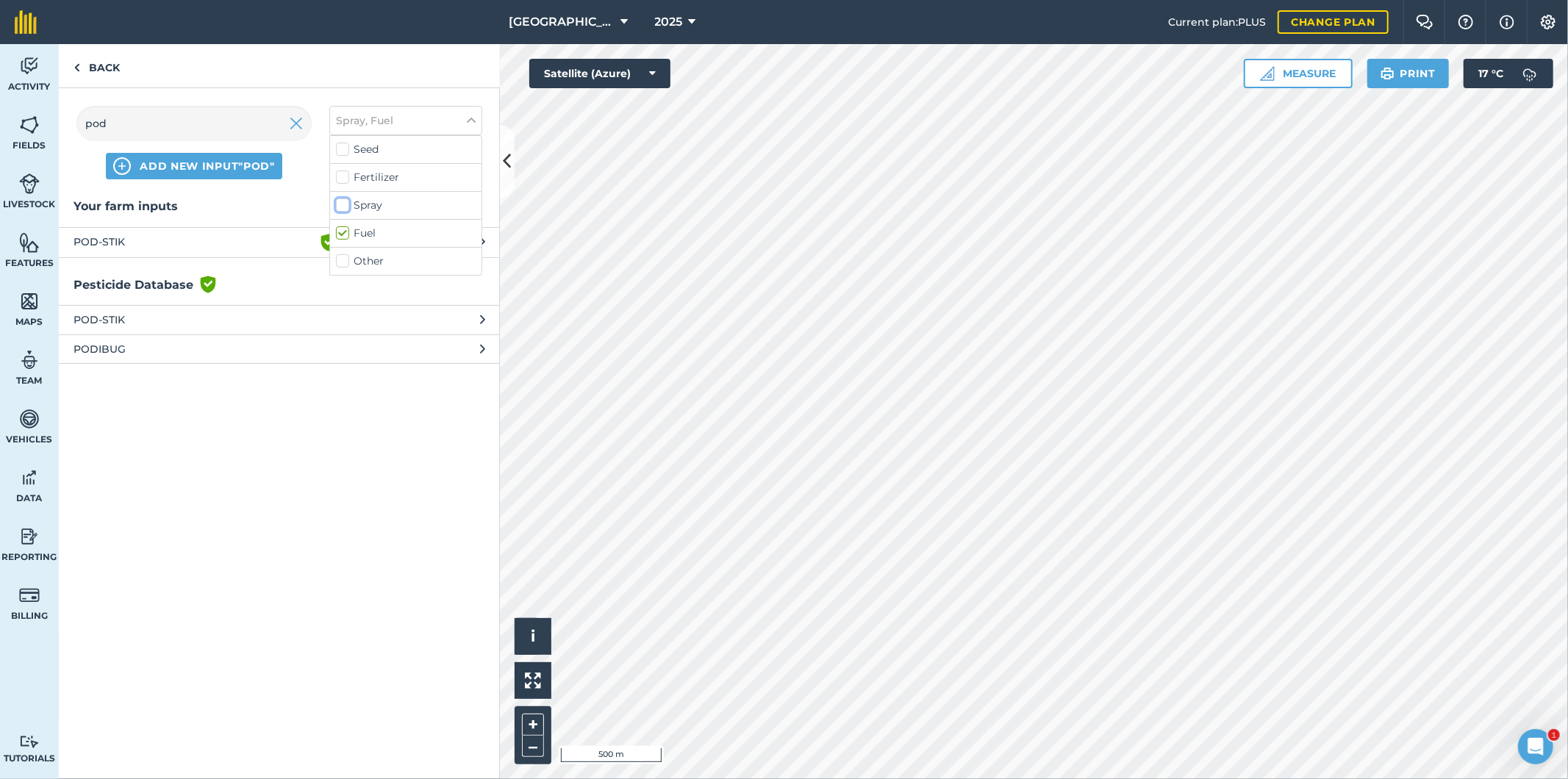 checkbox on "false" 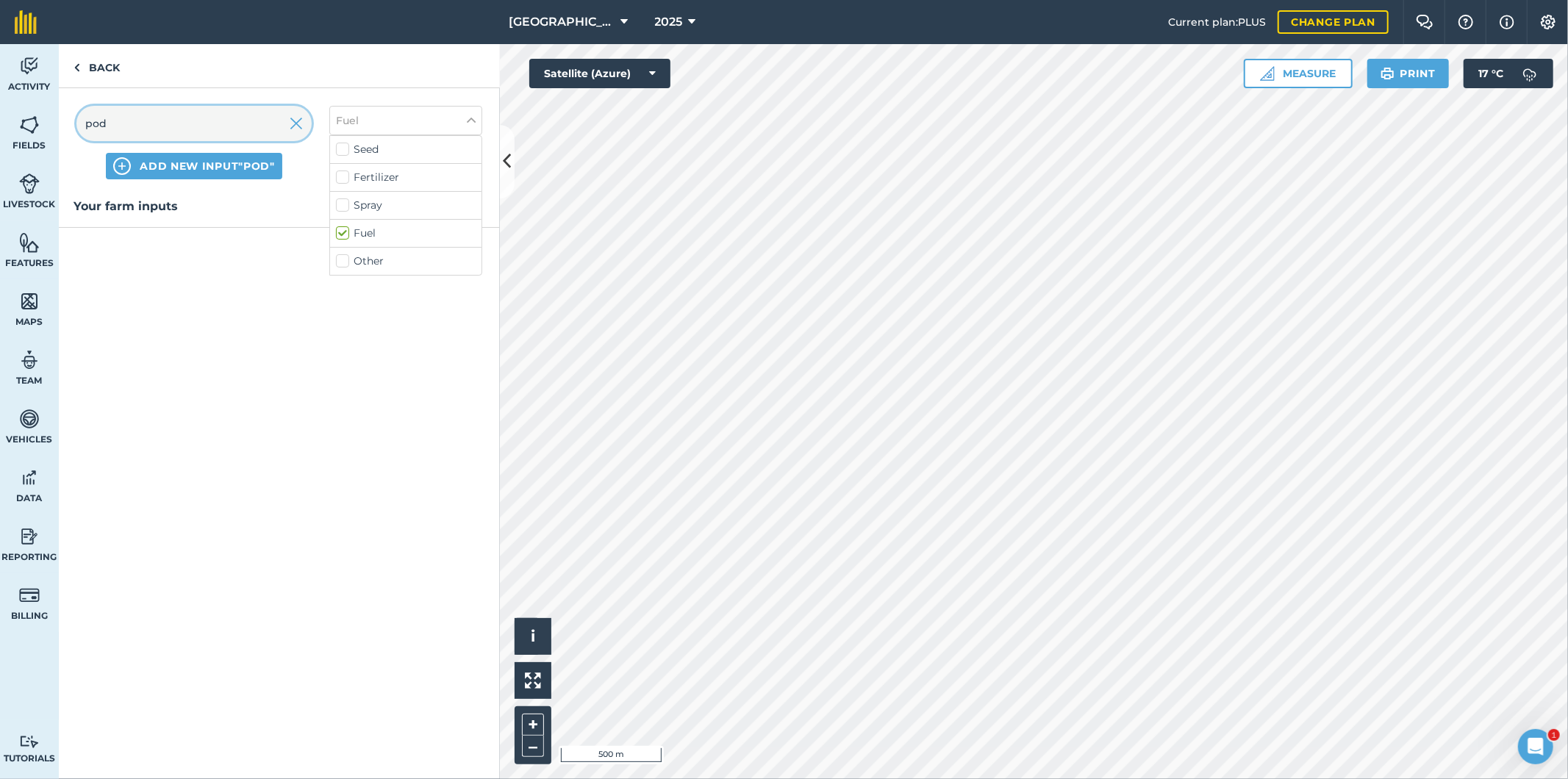 click on "pod" at bounding box center (194, 123) 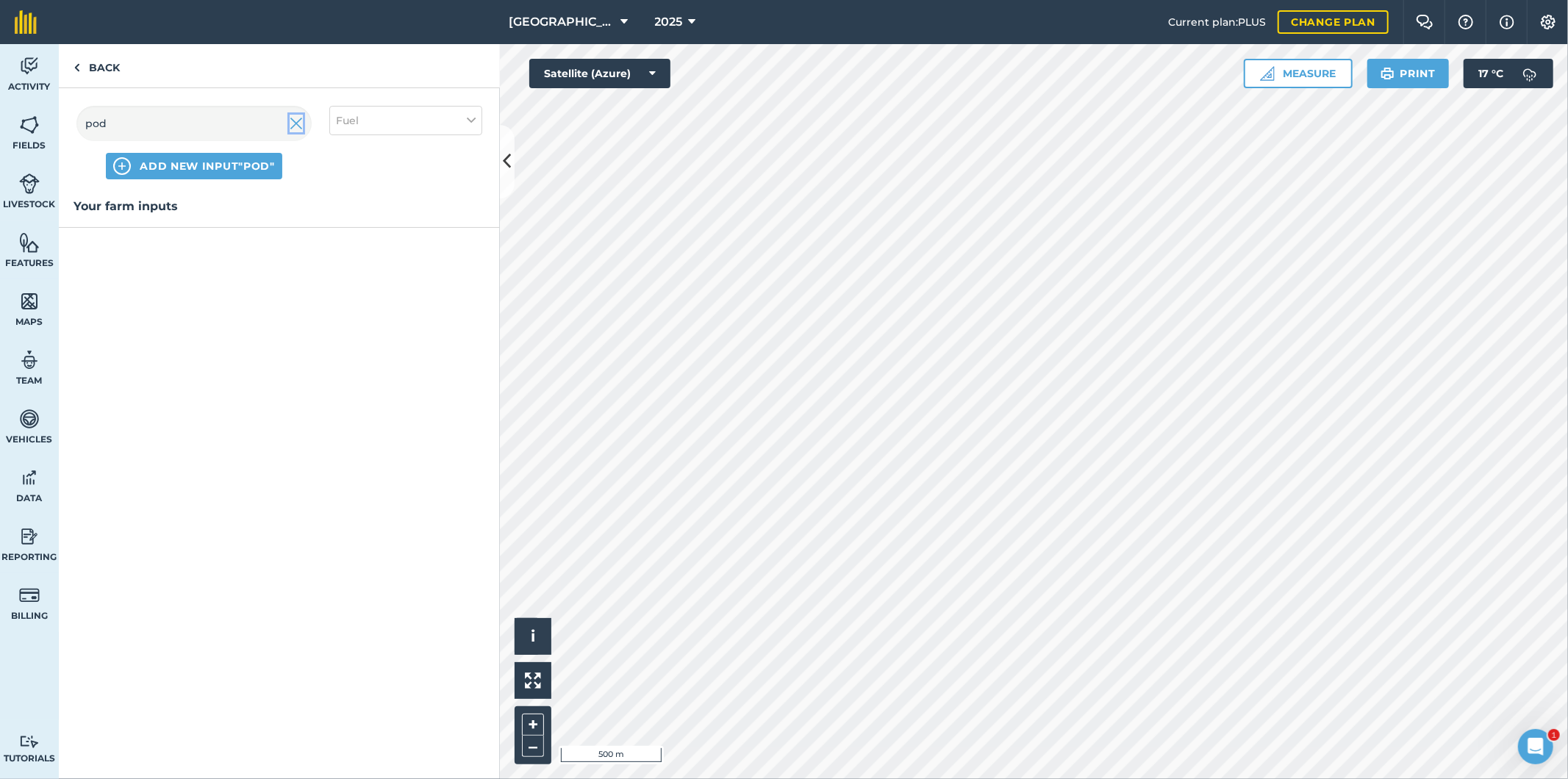 click at bounding box center (296, 123) 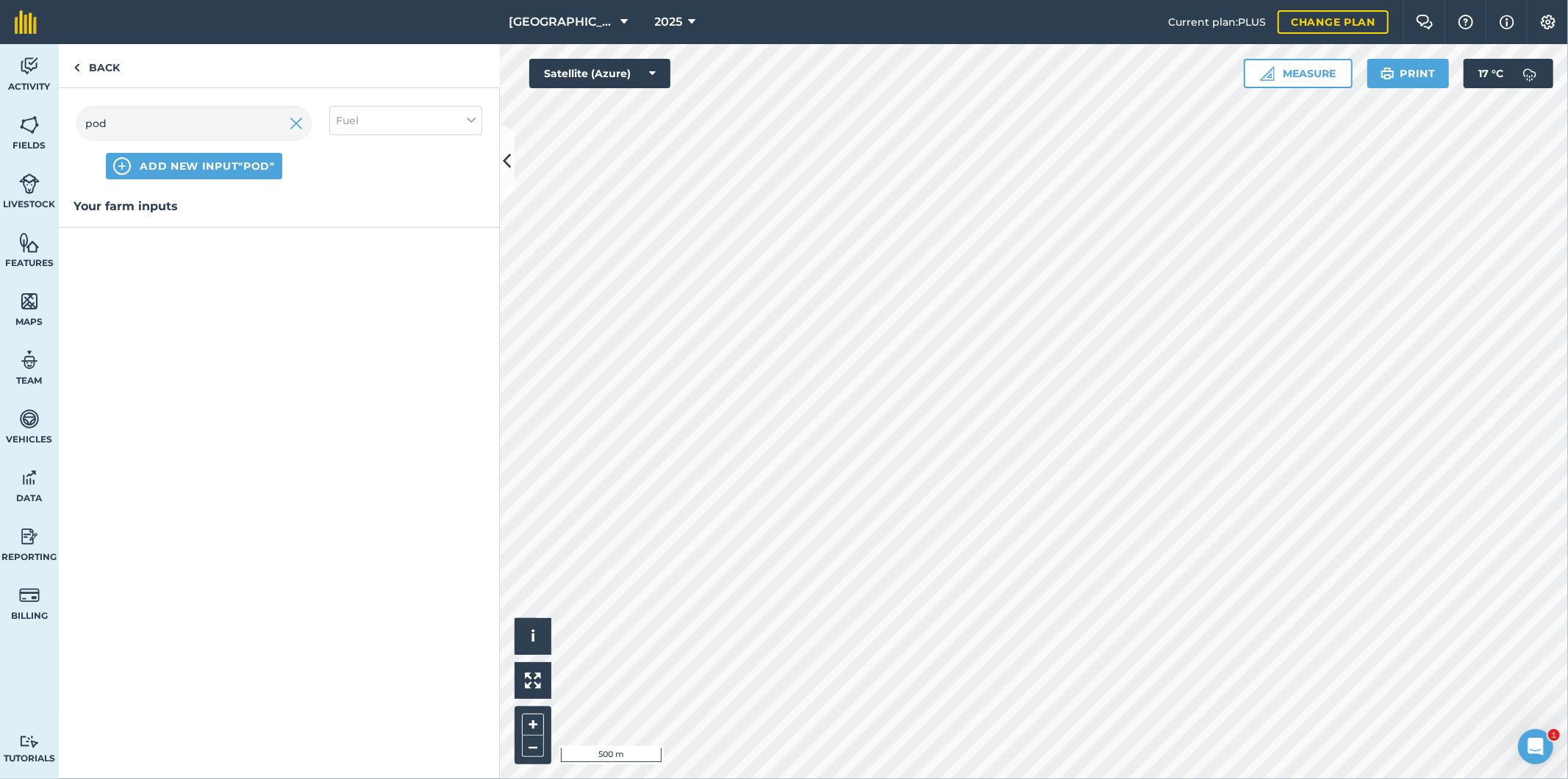 type 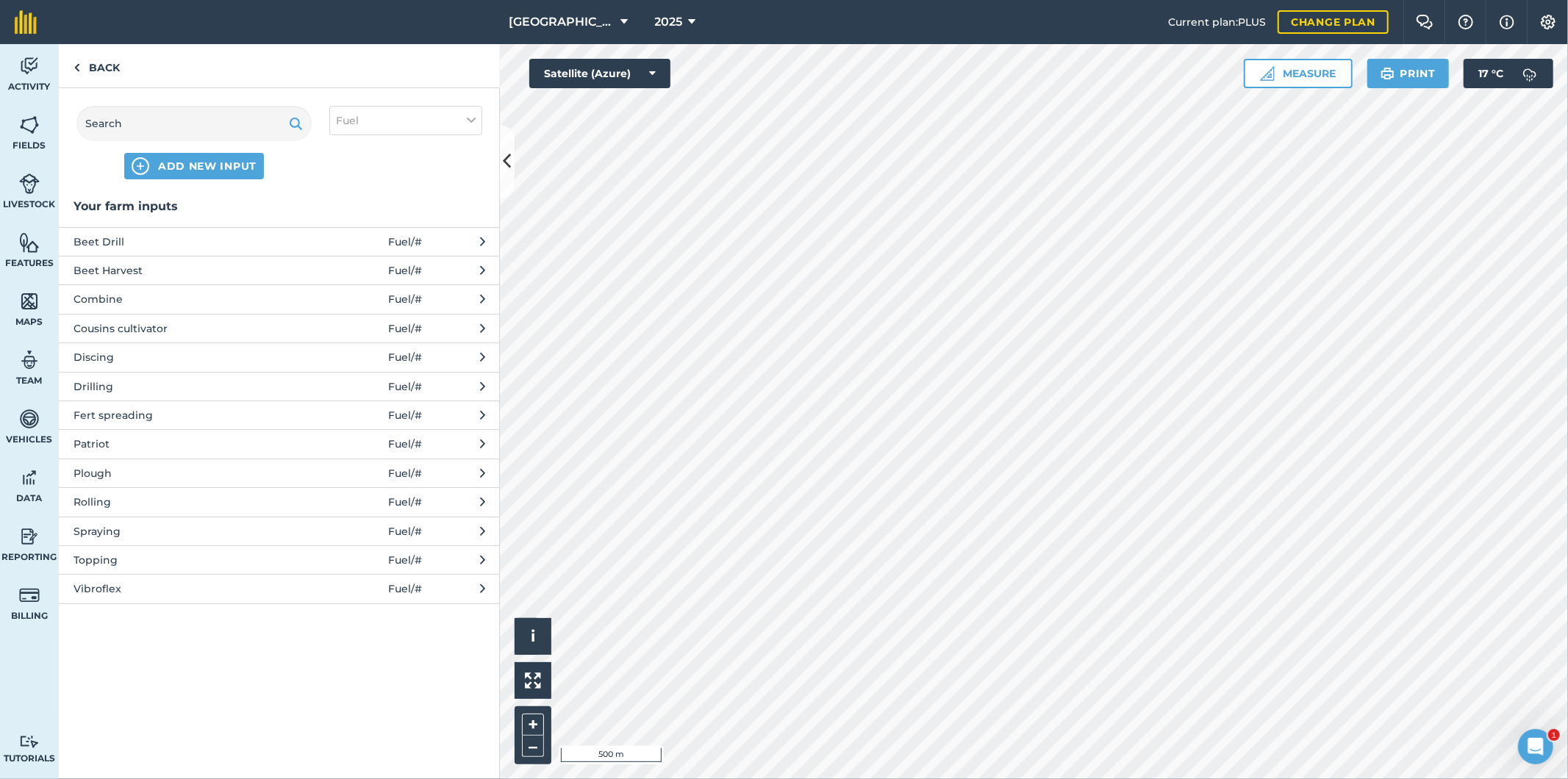 click on "Spraying" at bounding box center [193, 531] 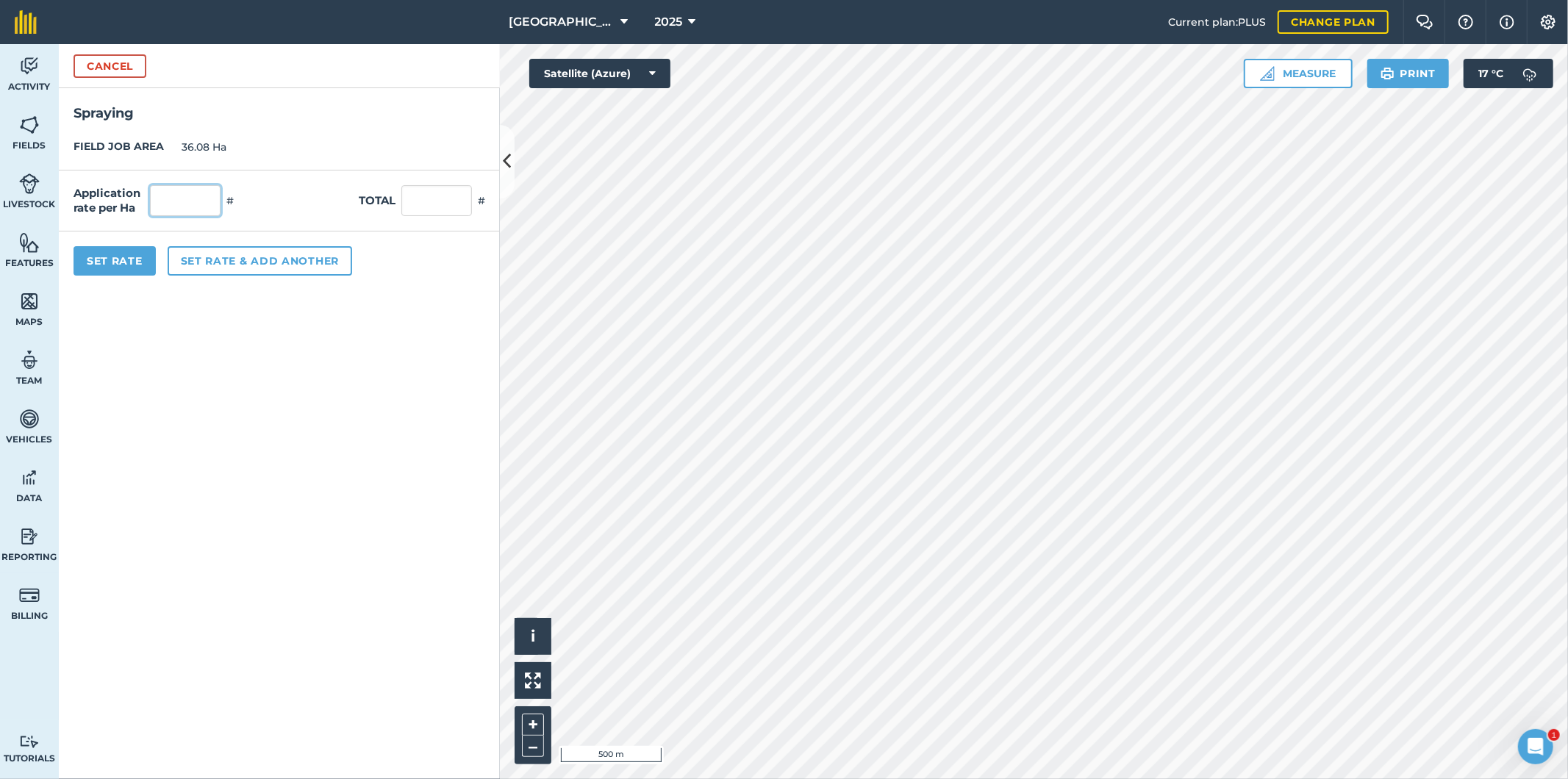 click at bounding box center (185, 201) 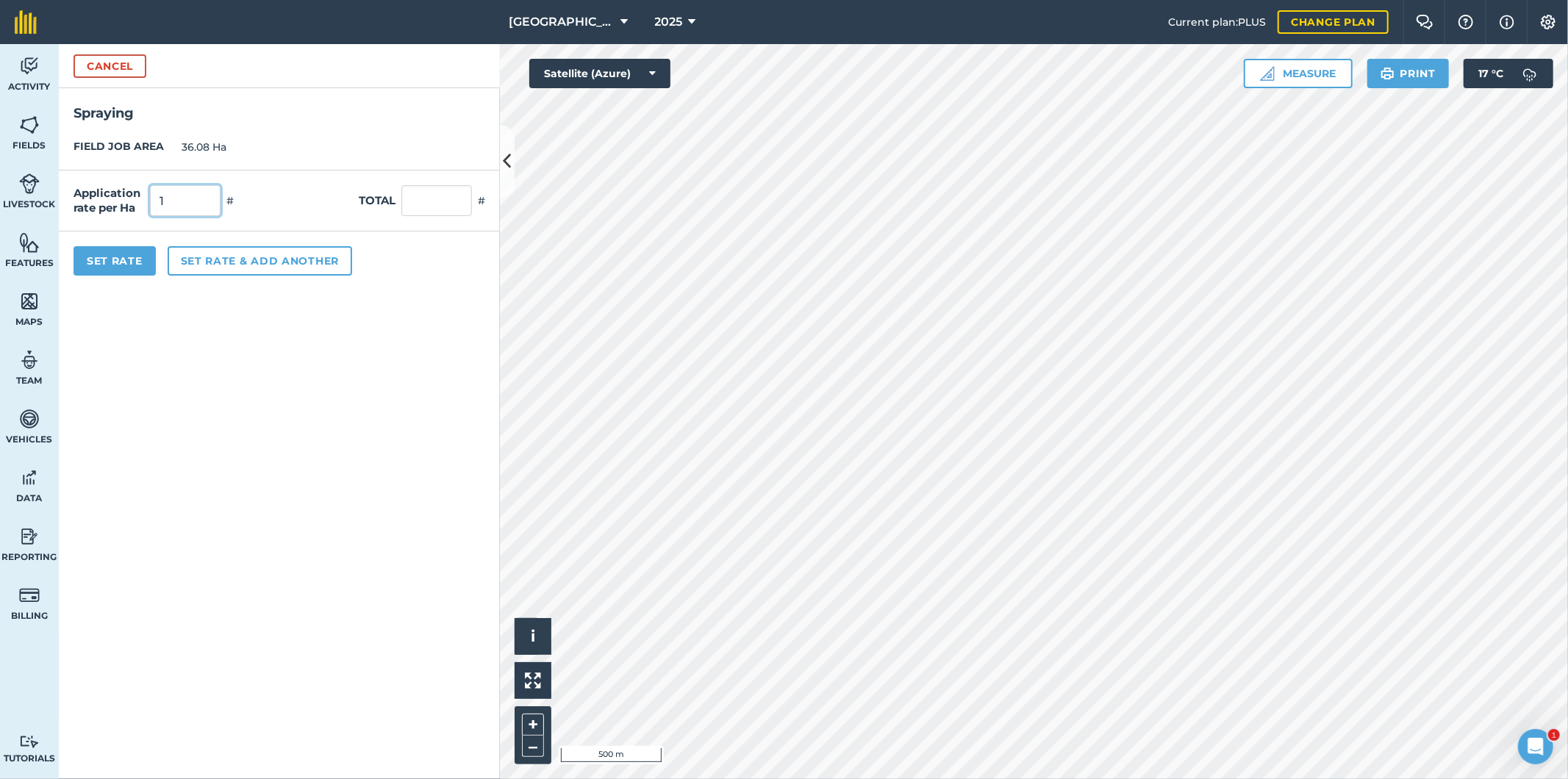type on "1" 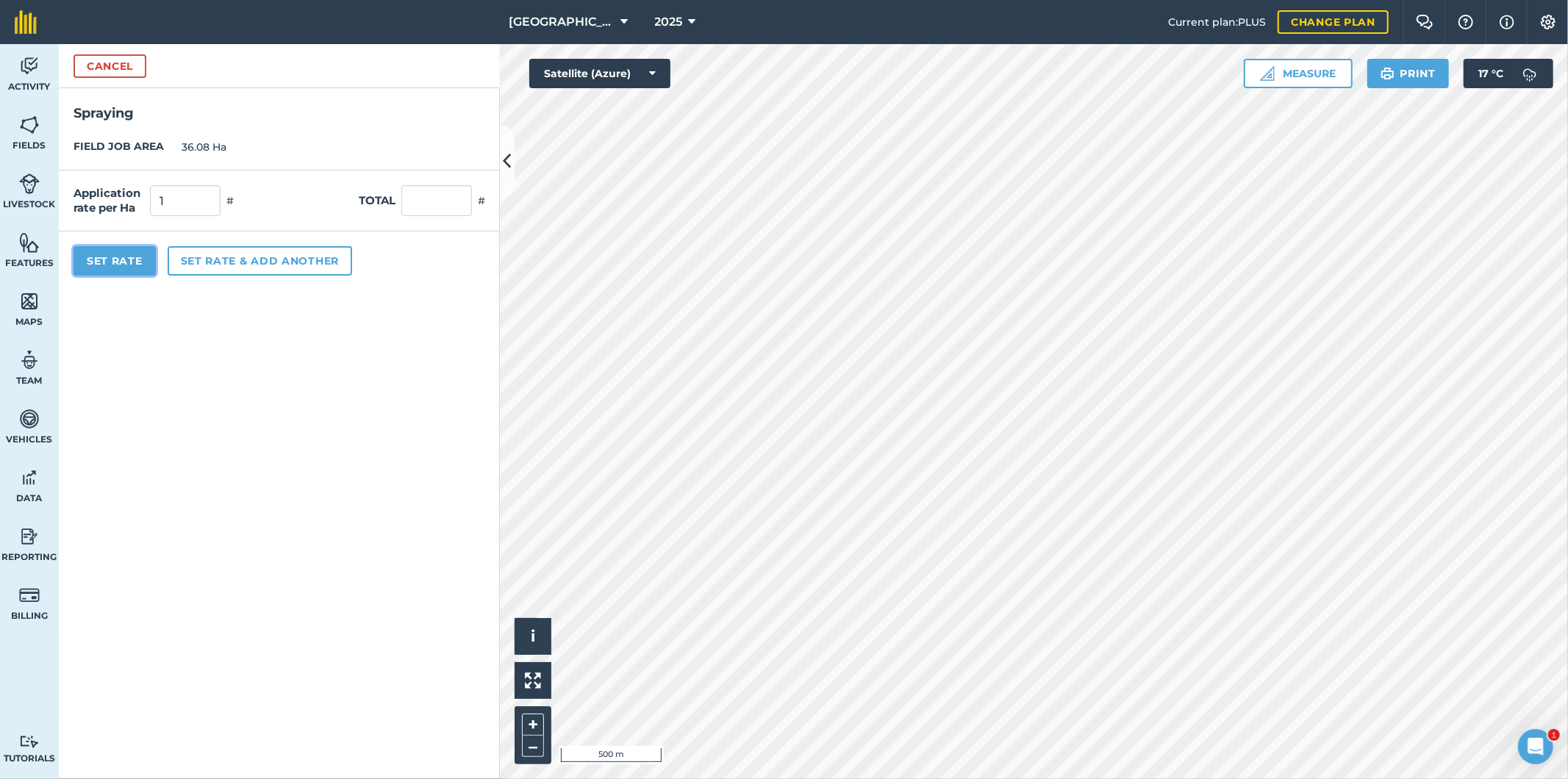 type on "36.08" 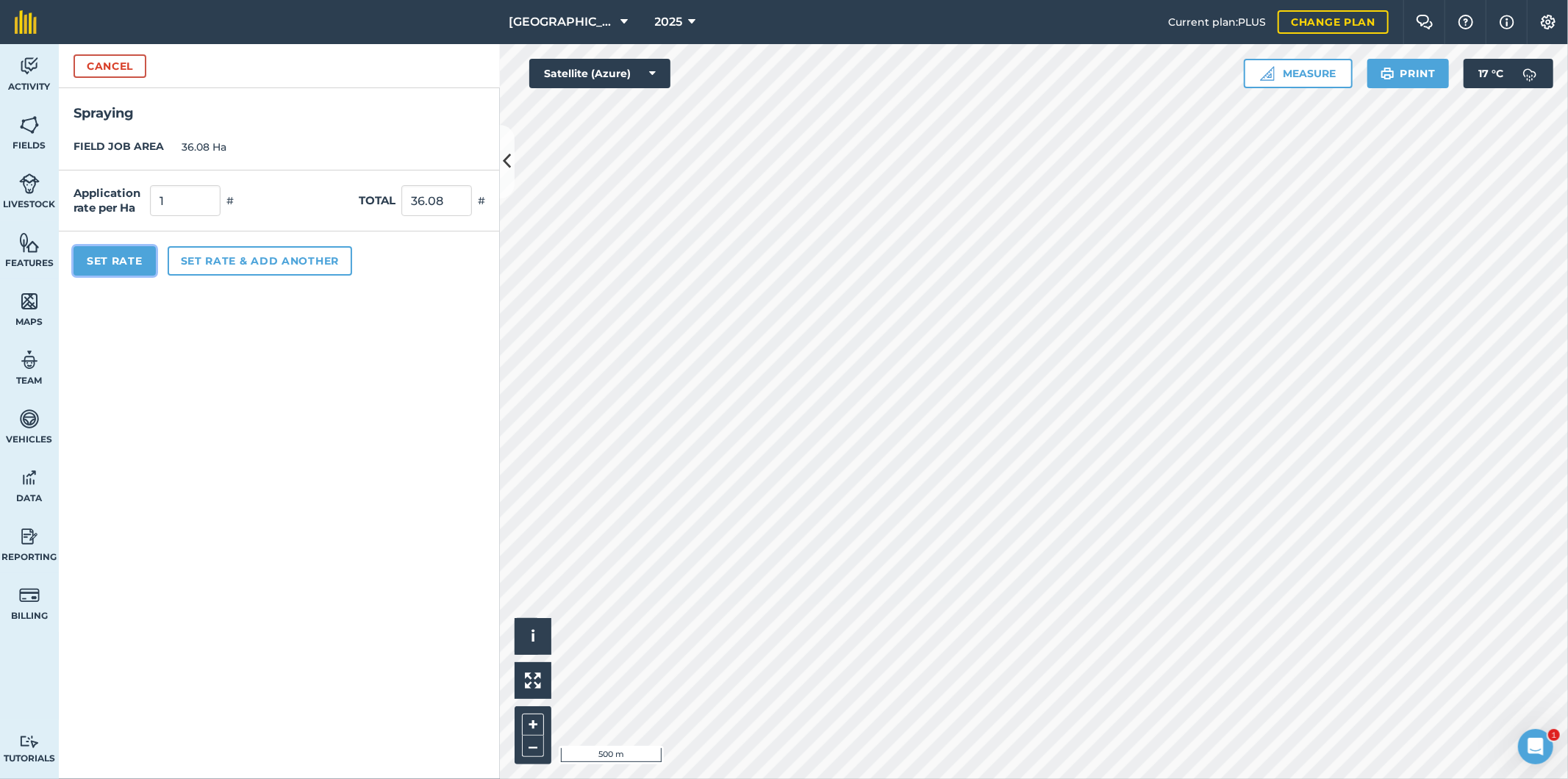 click on "Set Rate" at bounding box center [115, 261] 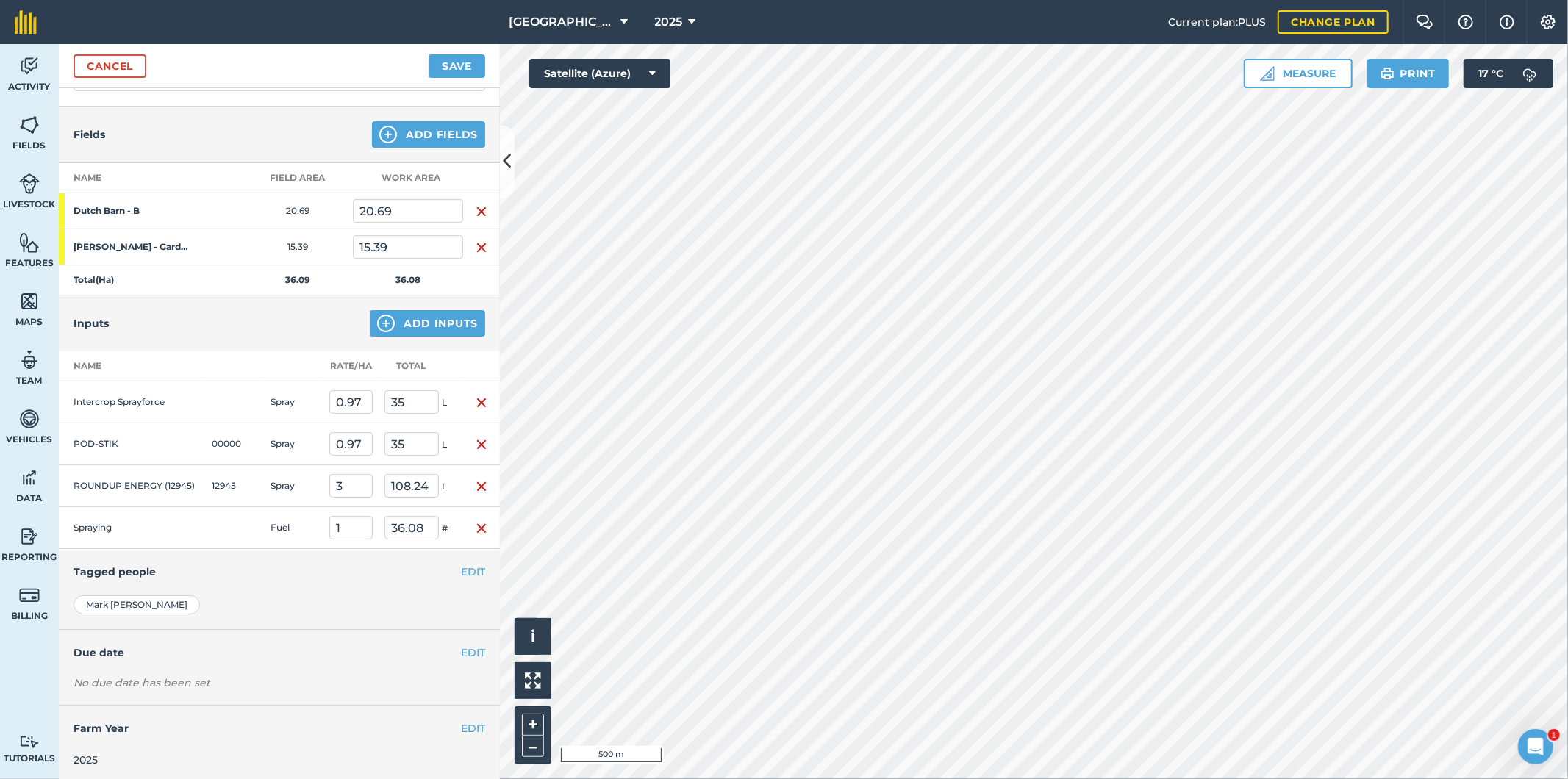 scroll, scrollTop: 140, scrollLeft: 0, axis: vertical 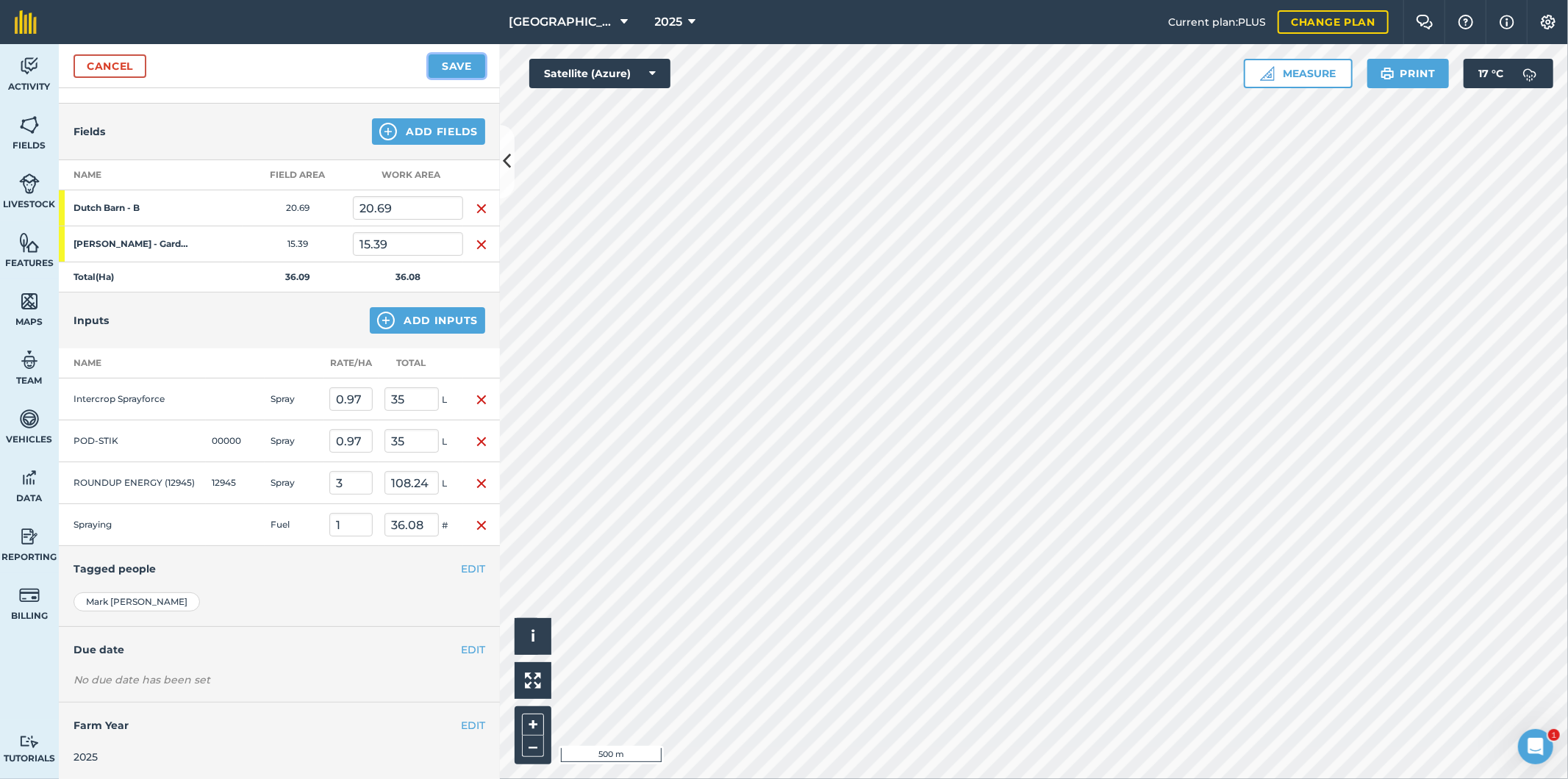 click on "Save" at bounding box center (457, 66) 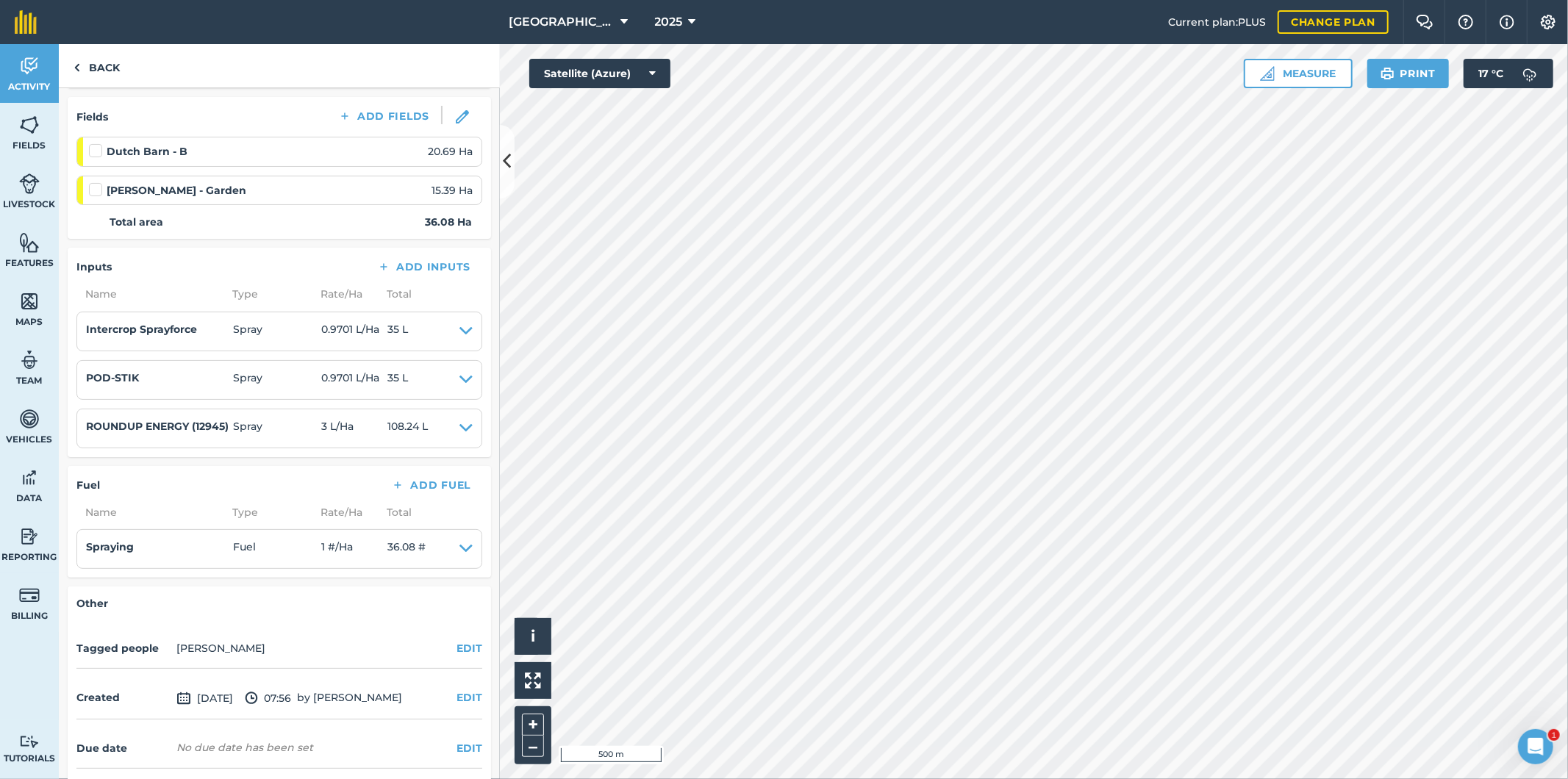 scroll, scrollTop: 243, scrollLeft: 0, axis: vertical 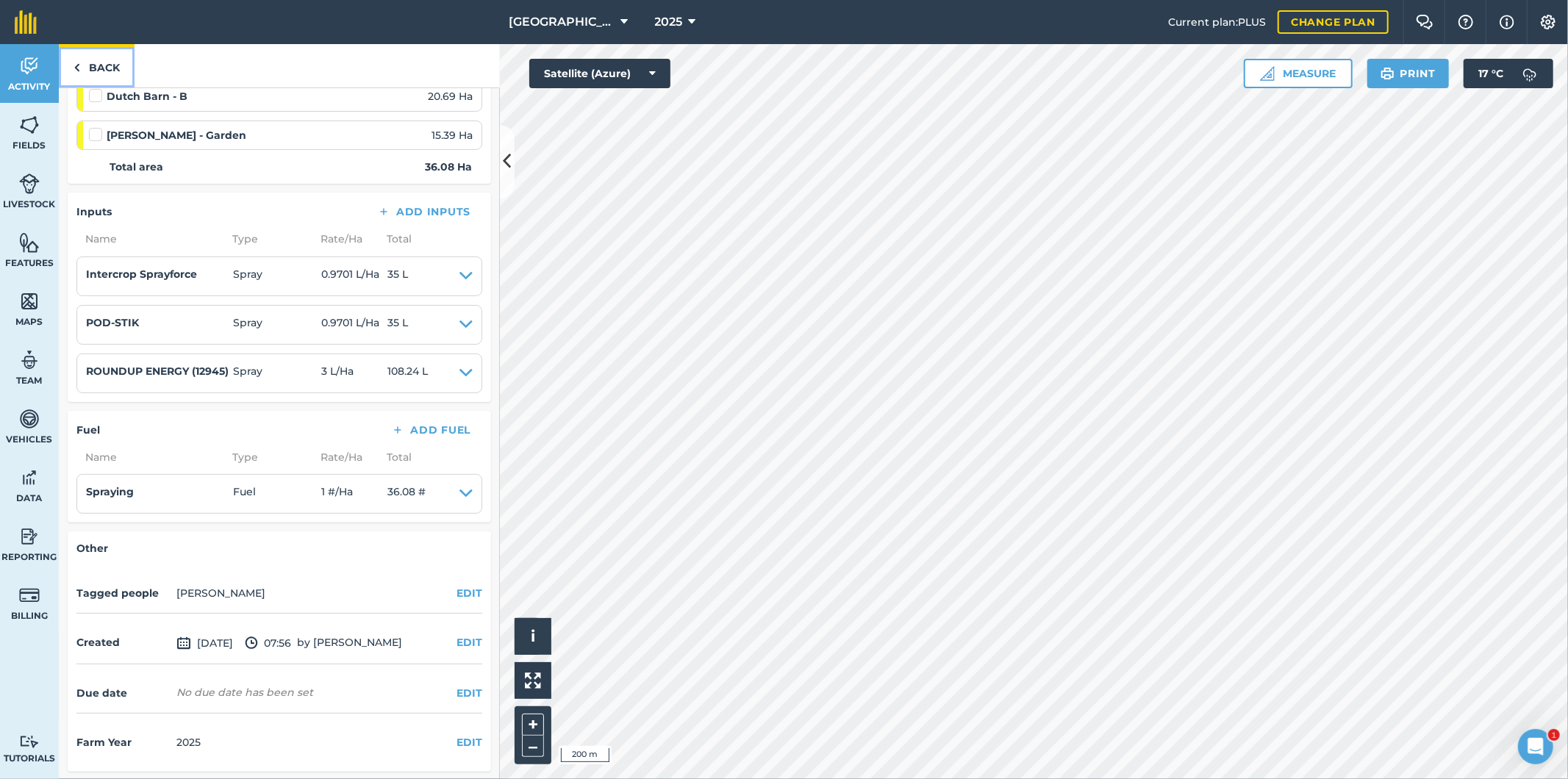 click on "Back" at bounding box center (96, 65) 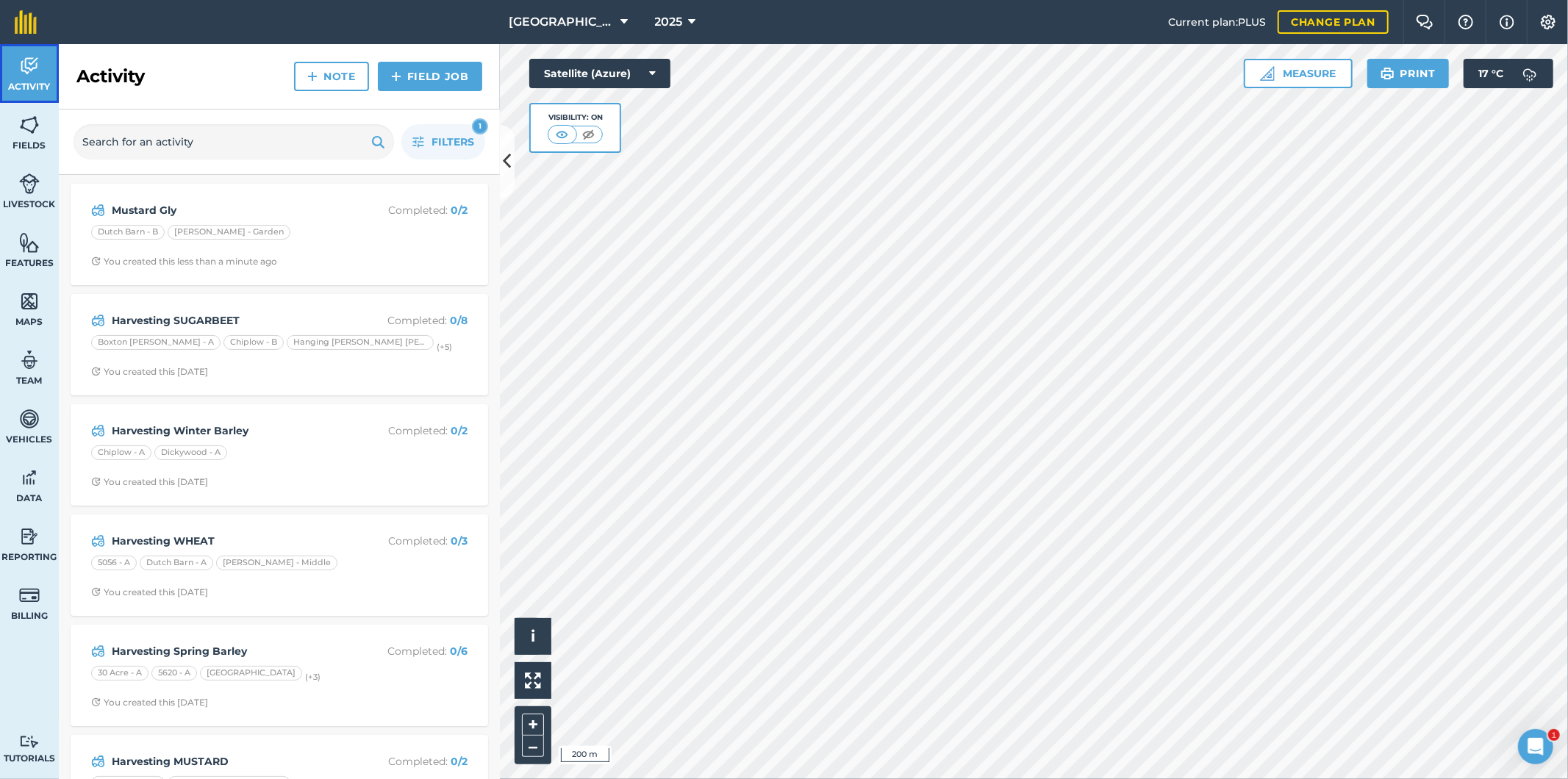 click at bounding box center (29, 66) 